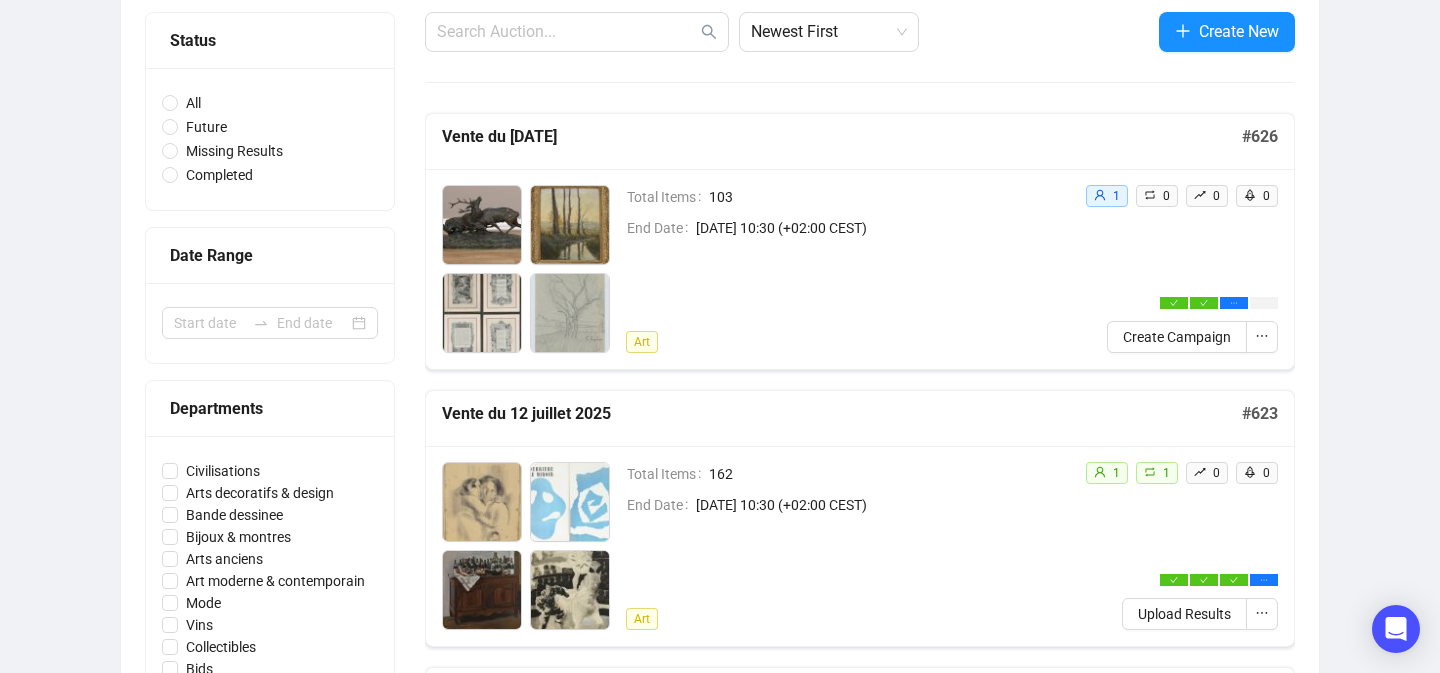 scroll, scrollTop: 0, scrollLeft: 0, axis: both 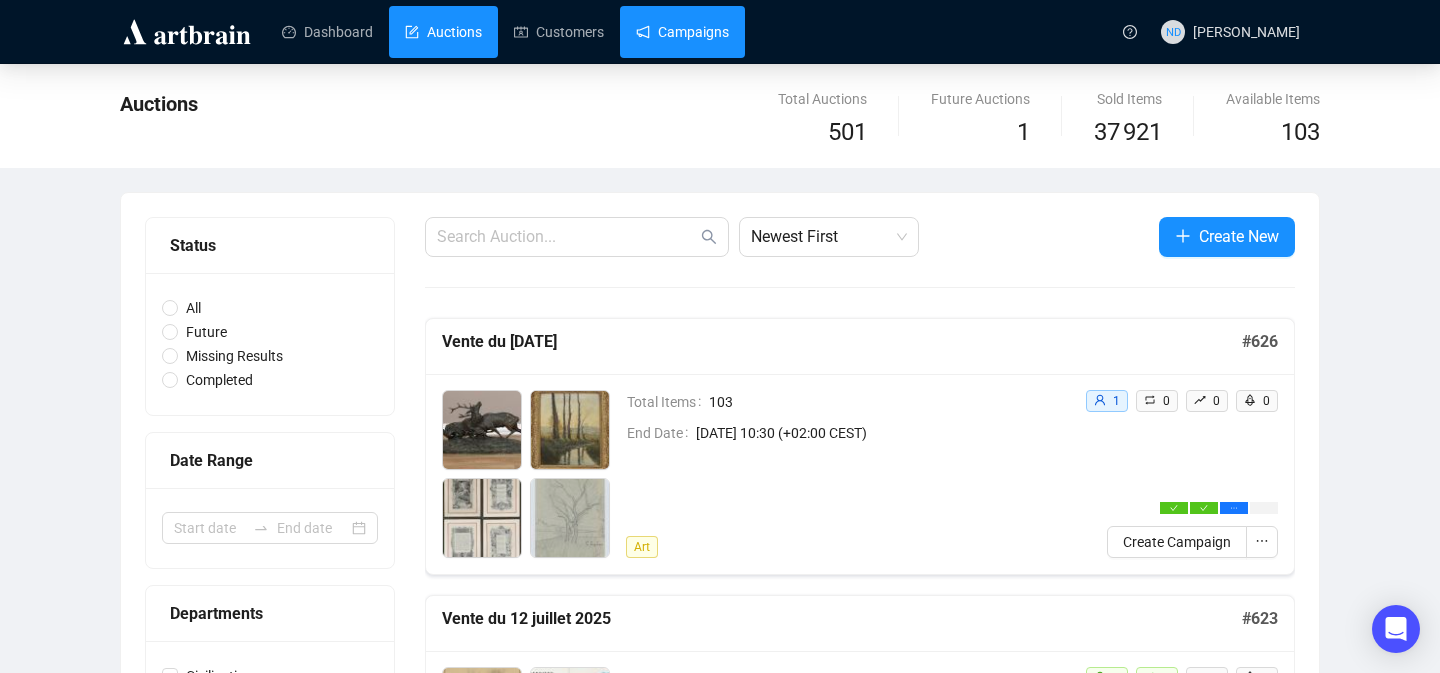 click on "Campaigns" at bounding box center [682, 32] 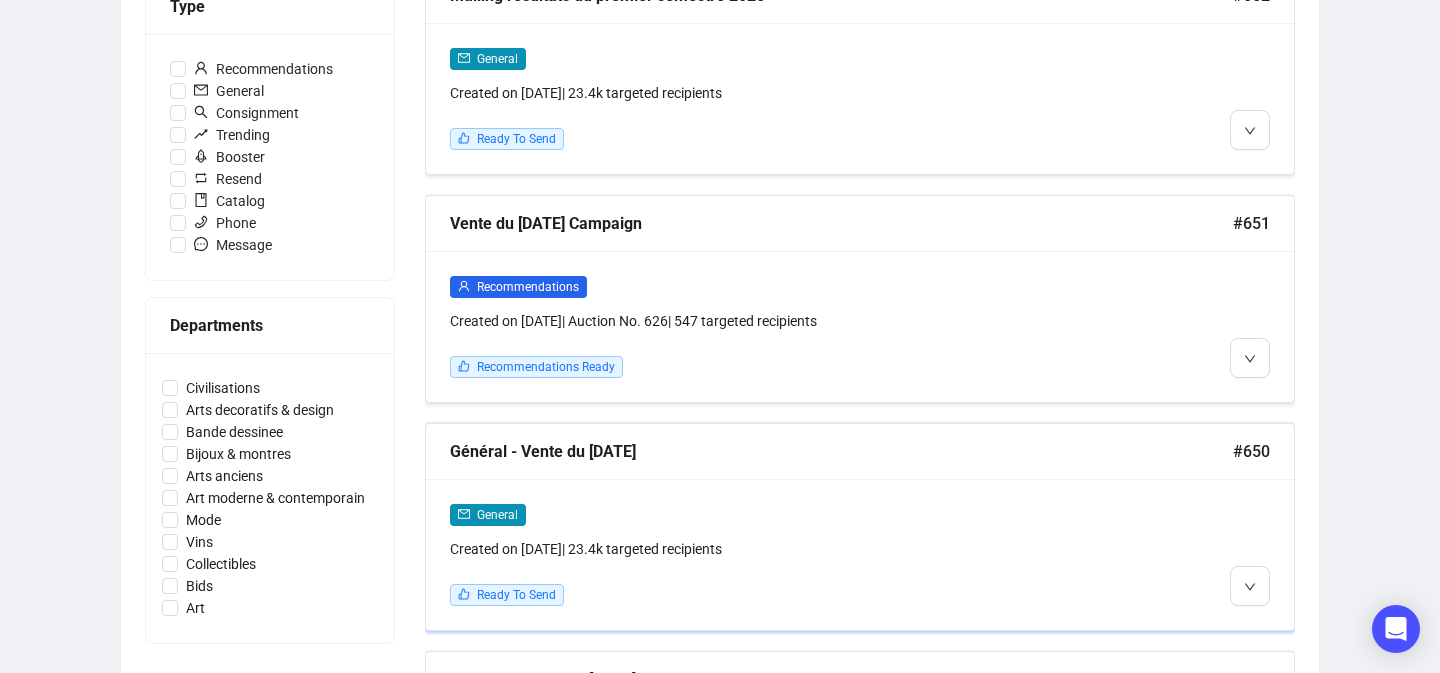 scroll, scrollTop: 634, scrollLeft: 0, axis: vertical 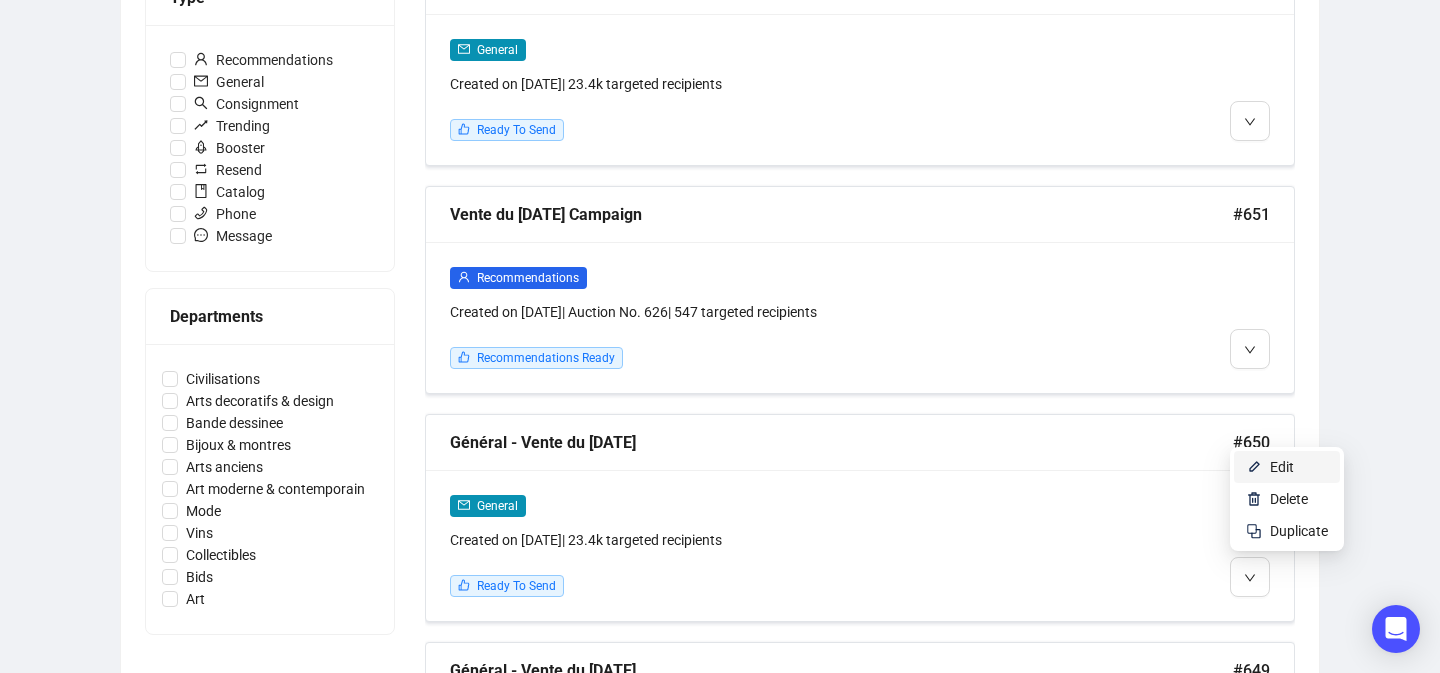 click on "Edit" at bounding box center [1287, 467] 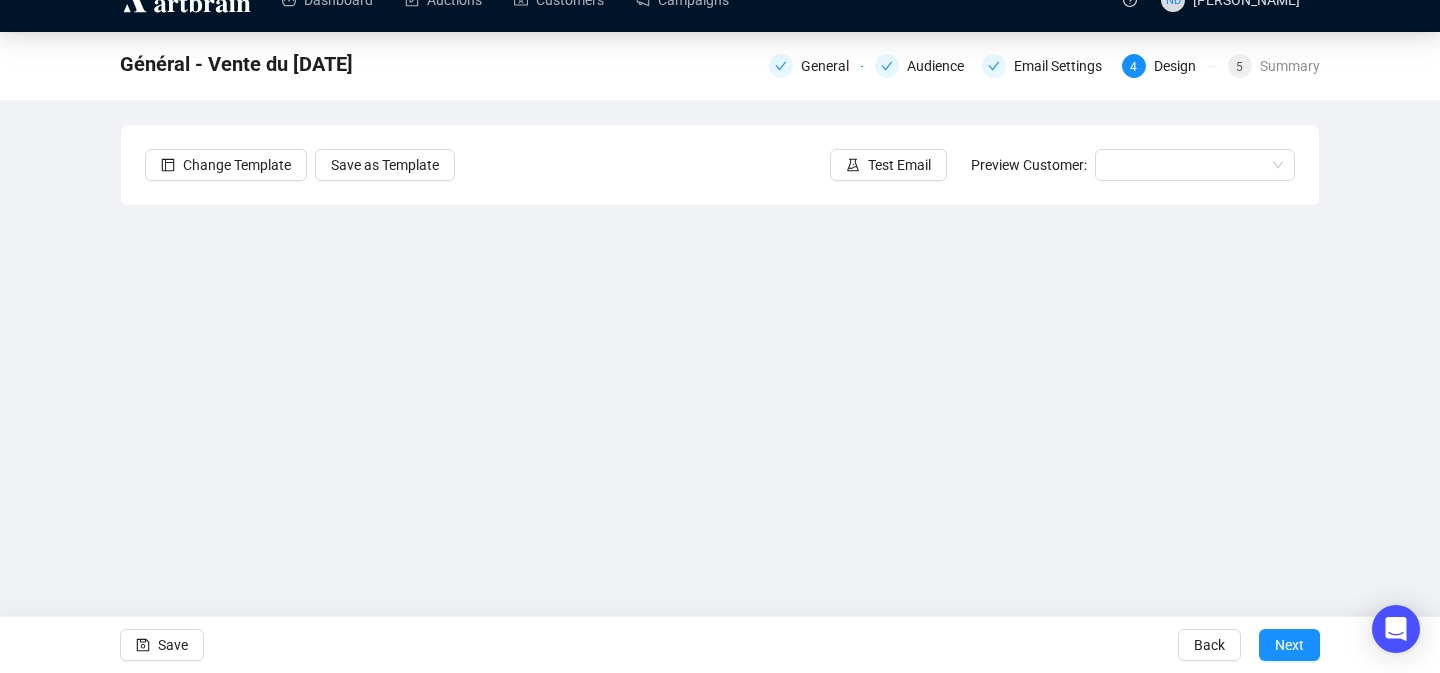 scroll, scrollTop: 30, scrollLeft: 0, axis: vertical 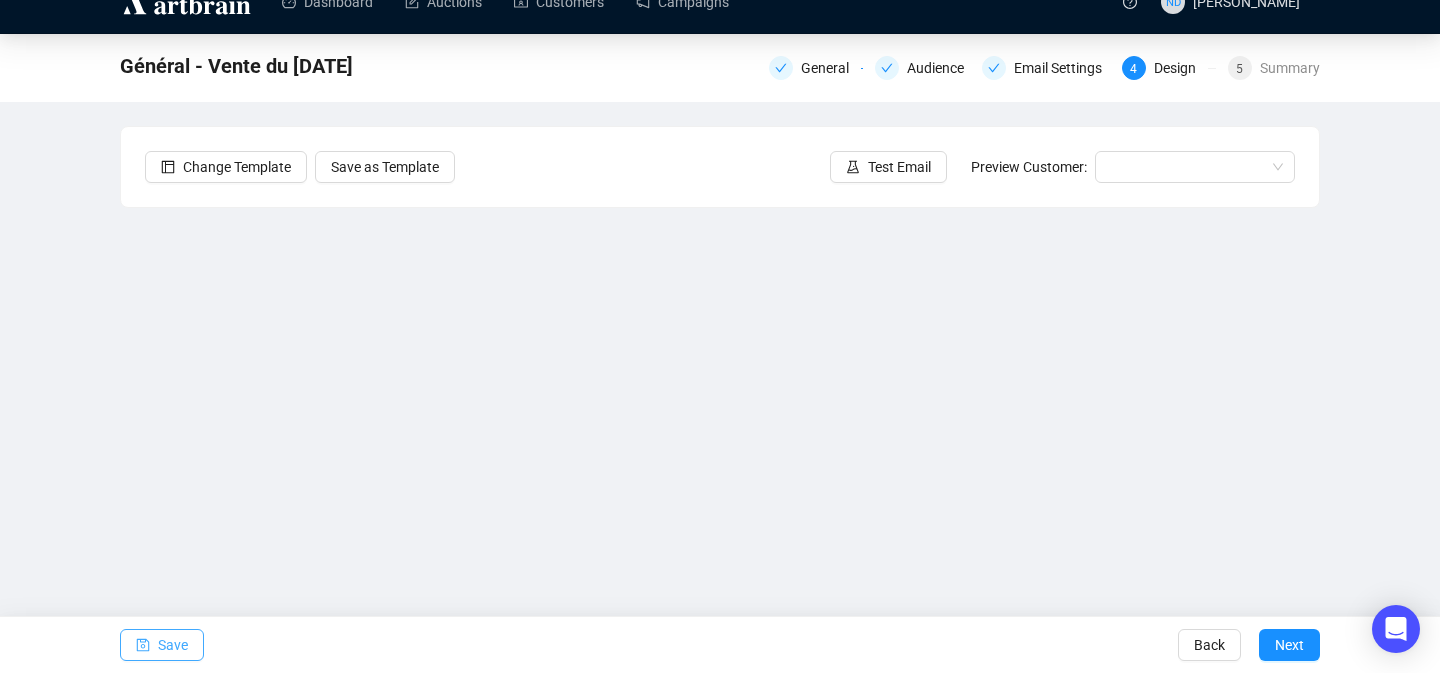 click on "Save" at bounding box center [162, 645] 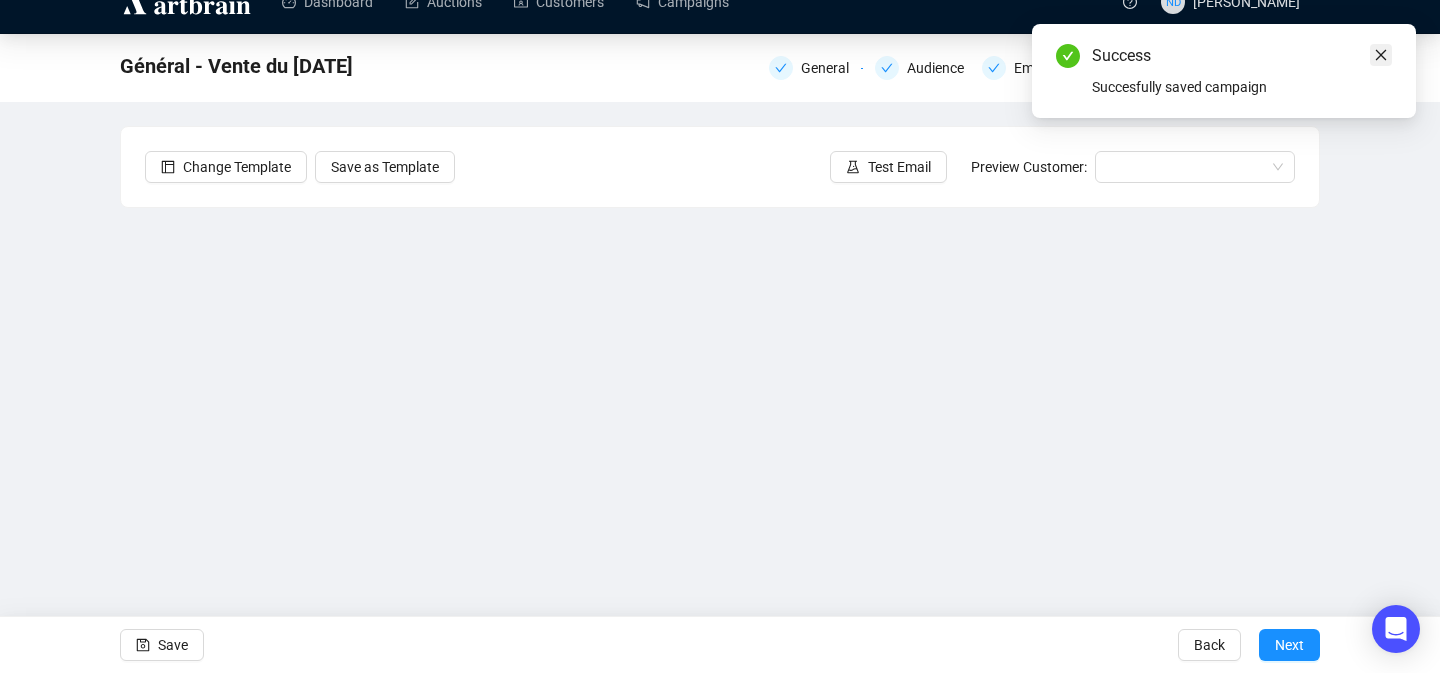 click at bounding box center (1381, 55) 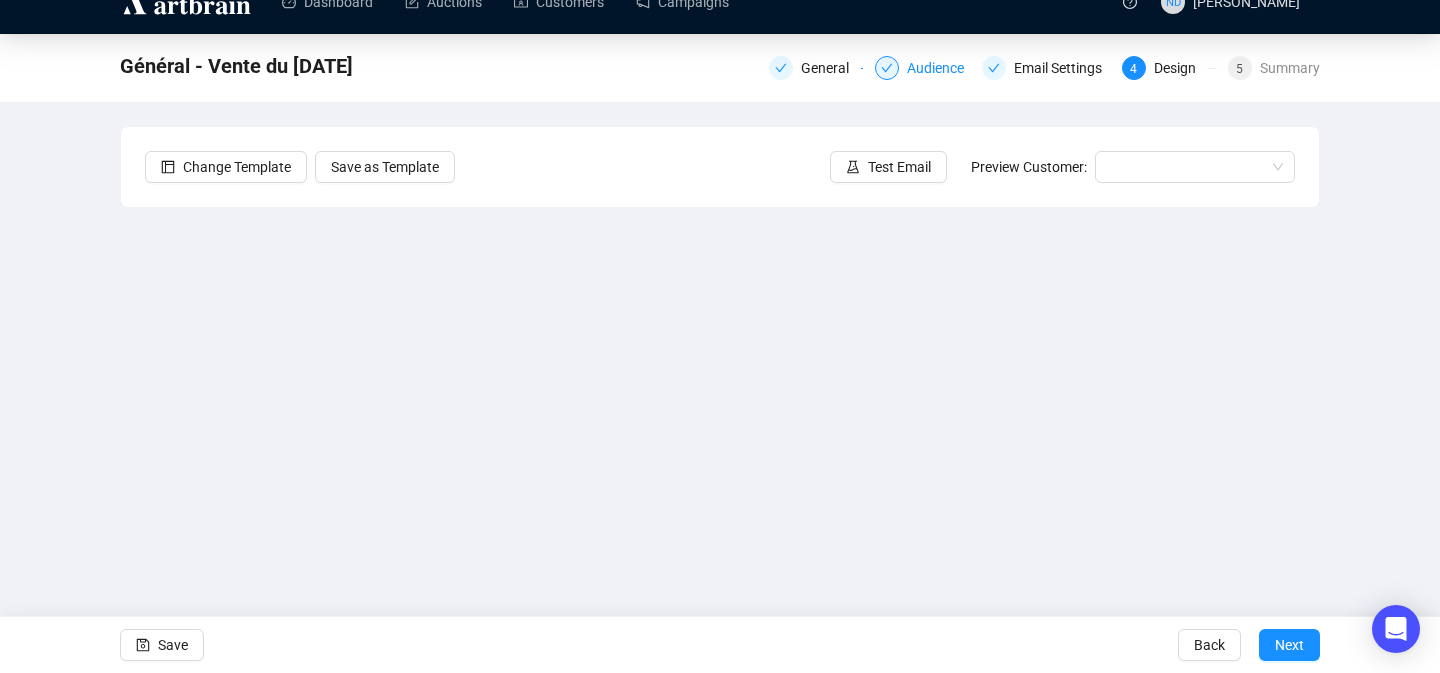 click on "Audience" at bounding box center (941, 68) 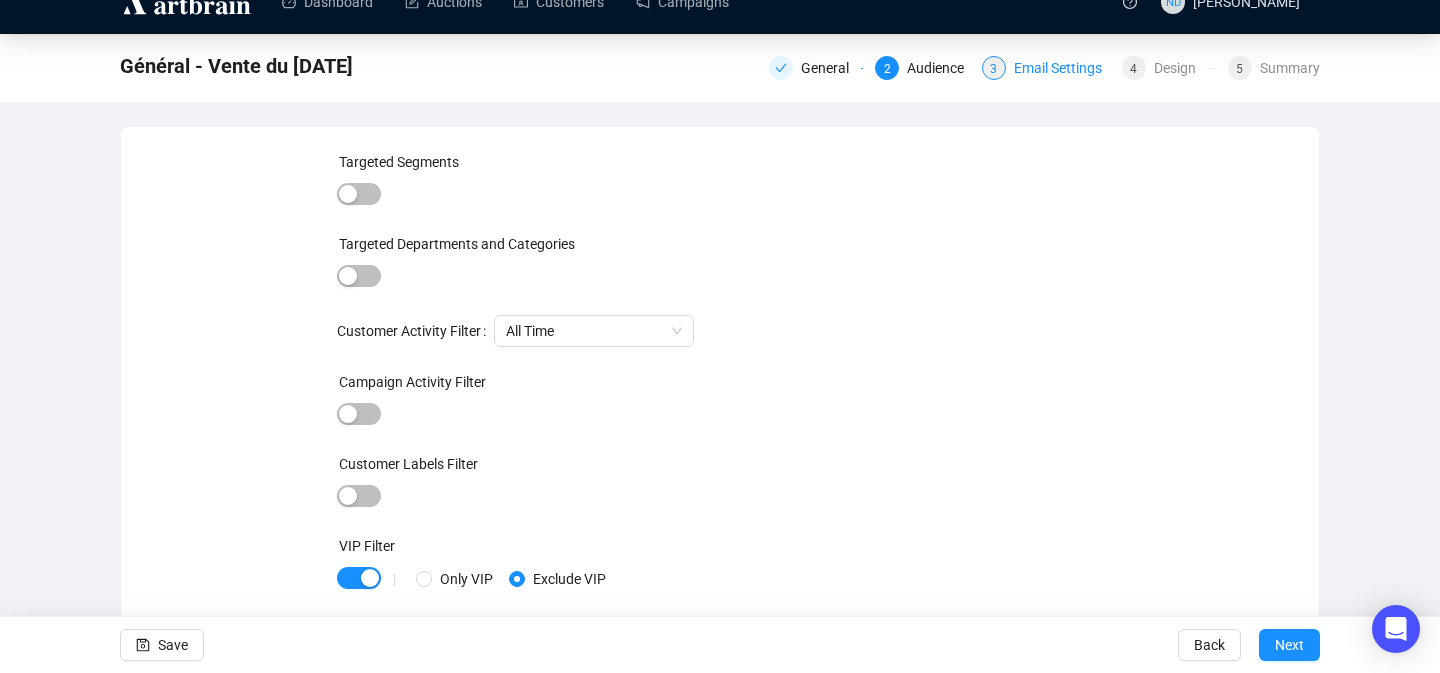 click on "Email Settings" at bounding box center [1064, 68] 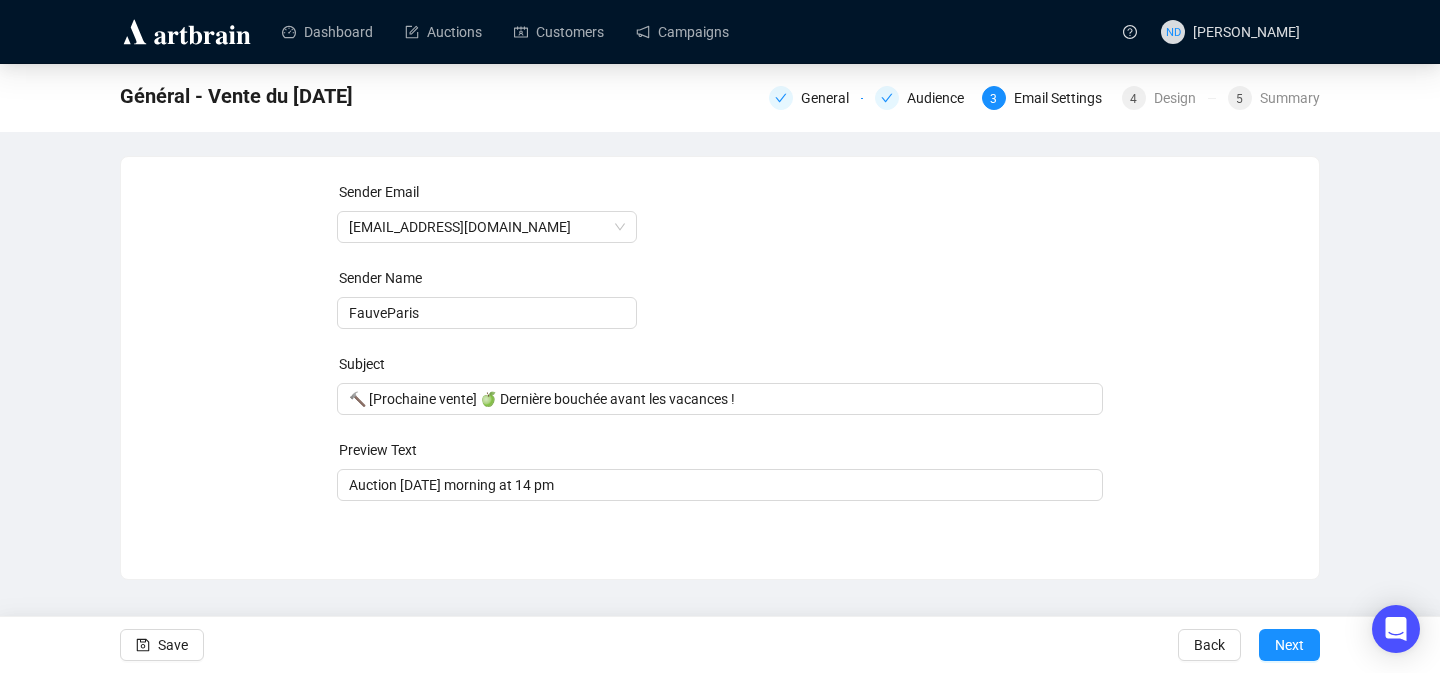 scroll, scrollTop: 0, scrollLeft: 0, axis: both 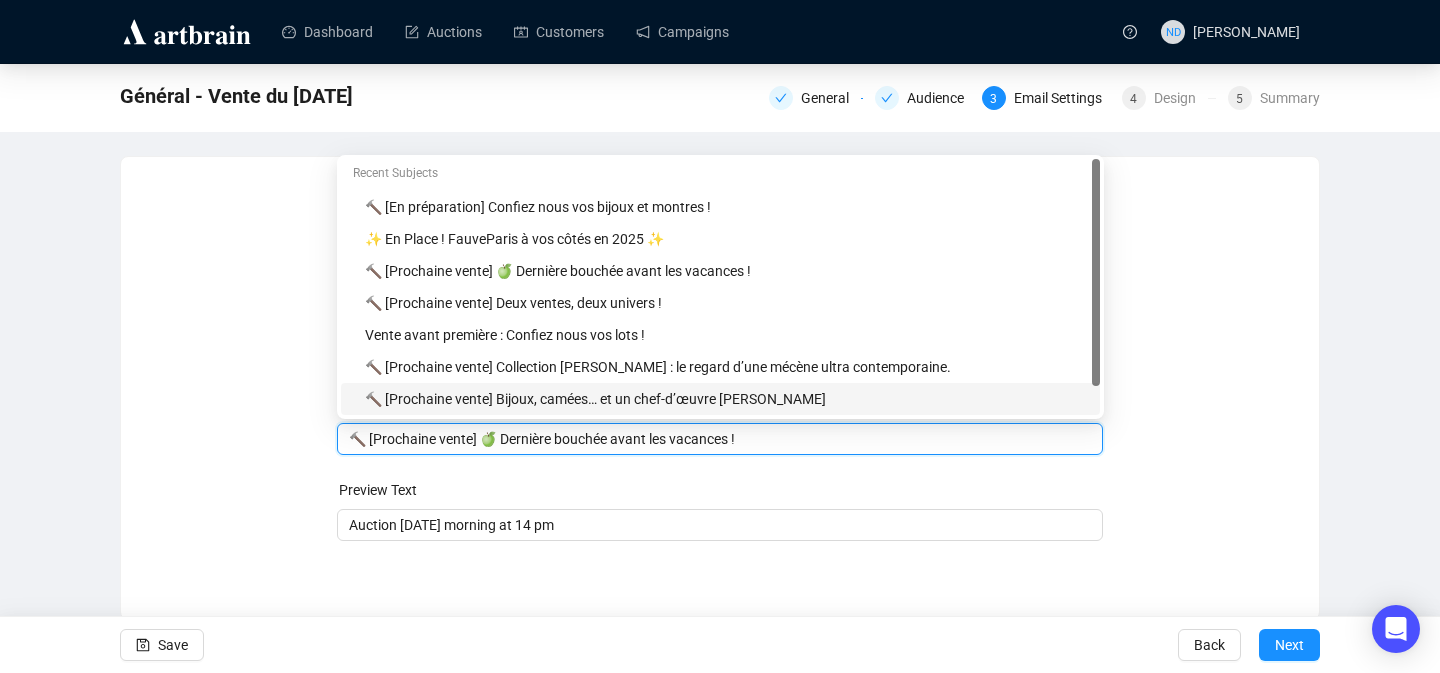 drag, startPoint x: 617, startPoint y: 401, endPoint x: 585, endPoint y: 408, distance: 32.75668 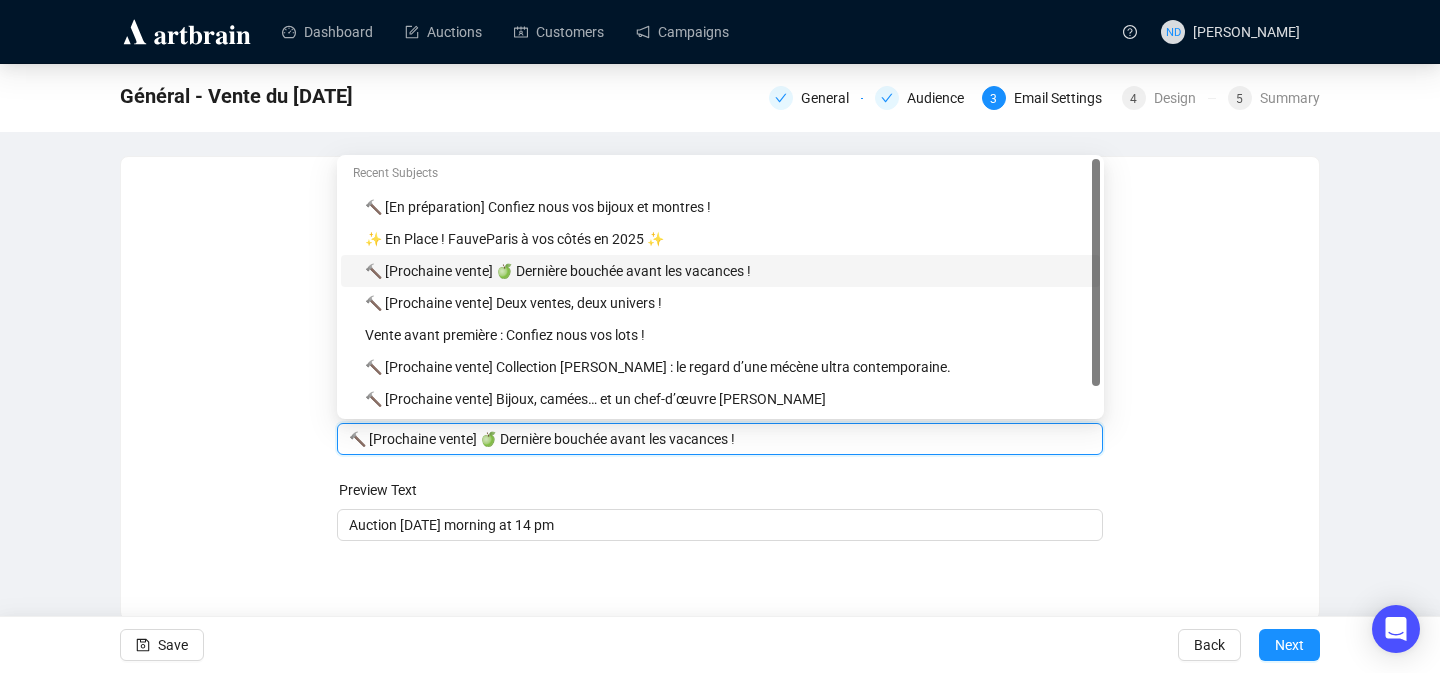 drag, startPoint x: 621, startPoint y: 442, endPoint x: 563, endPoint y: 447, distance: 58.21512 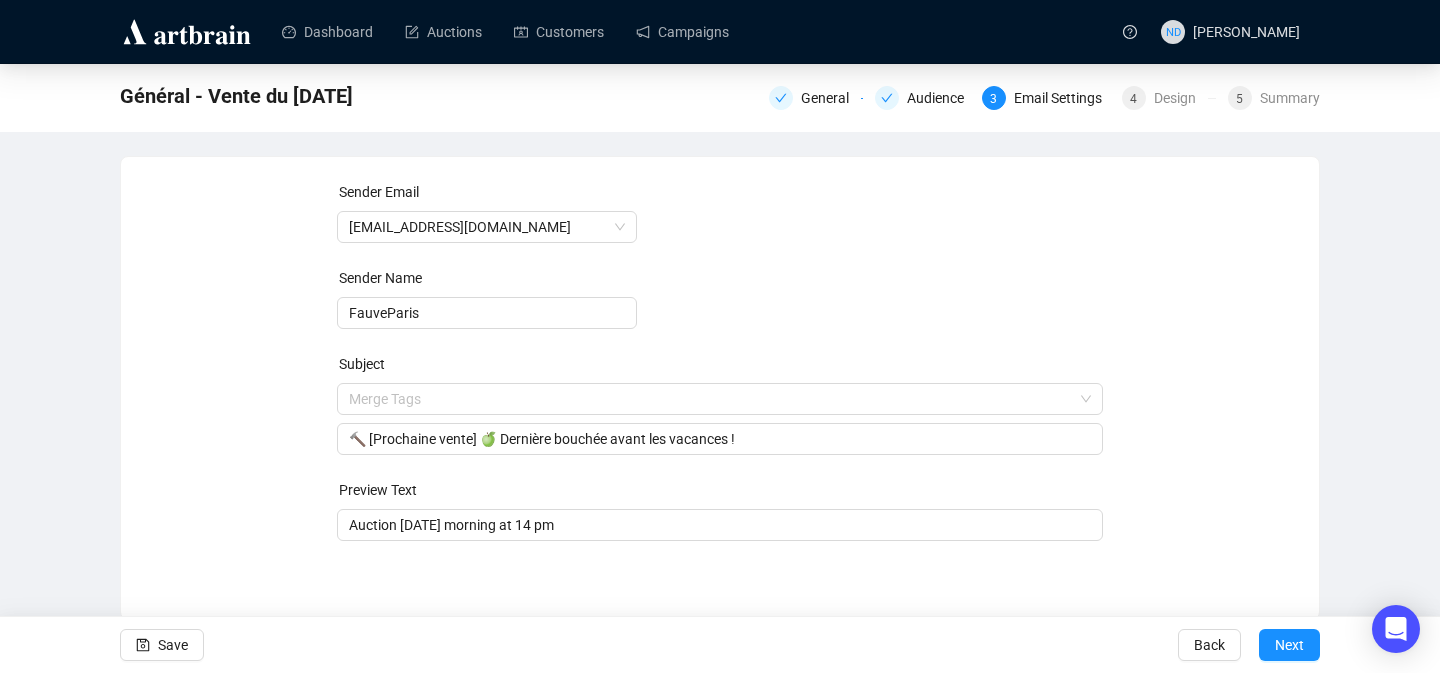 click on "Sender Email contact@fauveparis.com Sender Name FauveParis Subject Merge Tags 🔨 [Prochaine vente] 🍏 Dernière bouchée avant les vacances ! Preview Text Auction on Saturday morning at 14 pm Save Back Next" at bounding box center (720, 361) 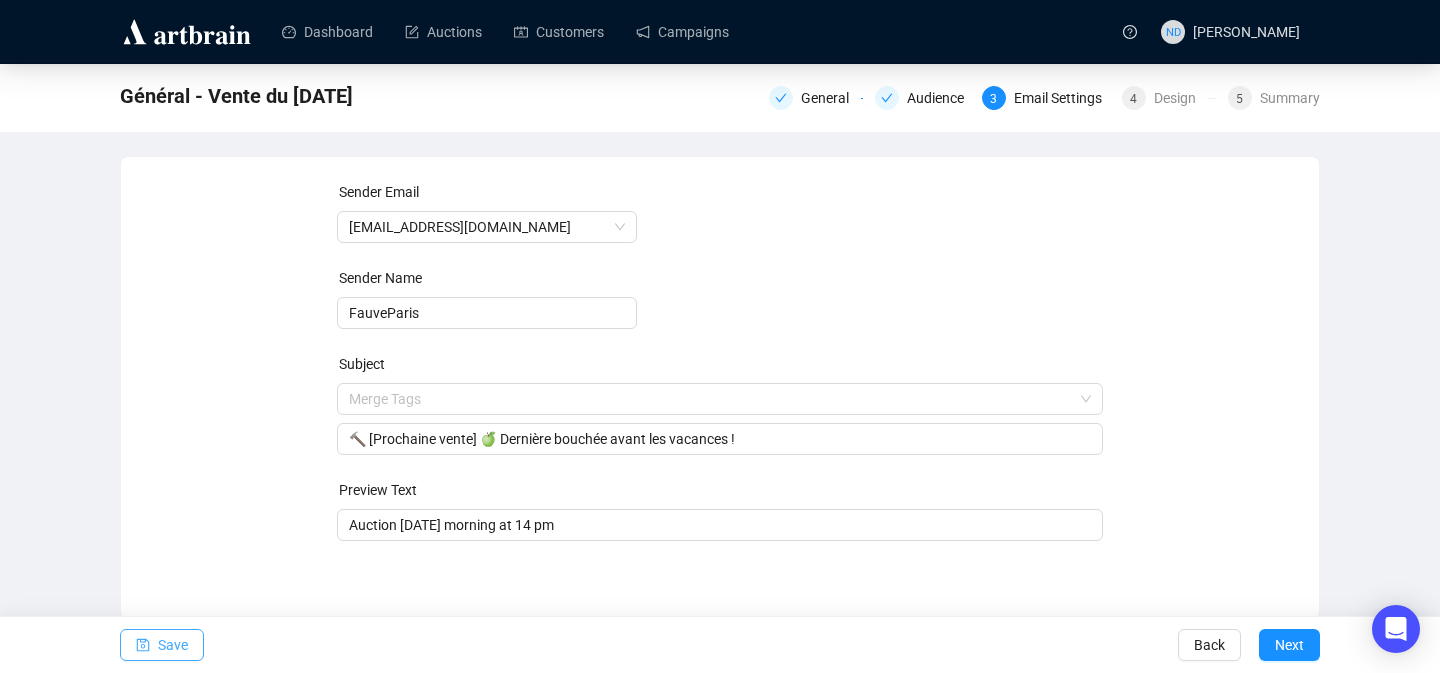 click on "Save" at bounding box center [173, 645] 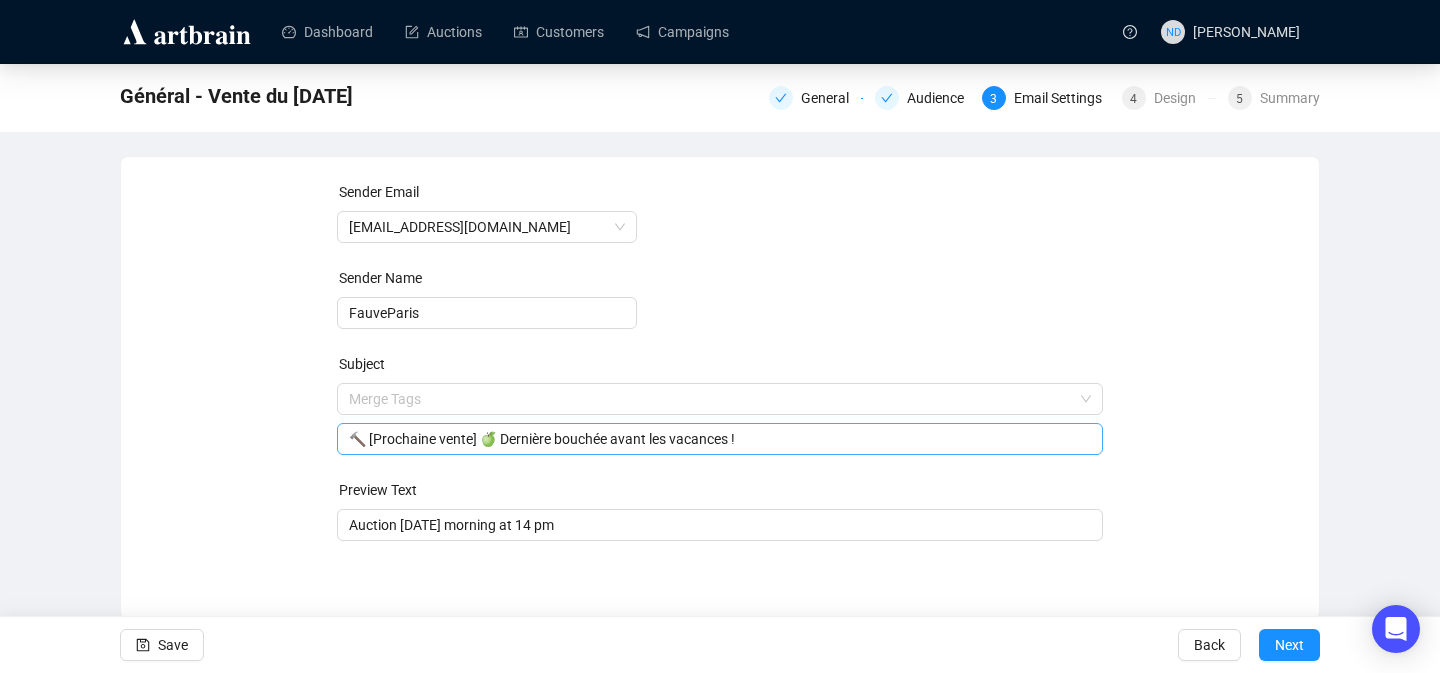 click on "🔨 [Prochaine vente] 🍏 Dernière bouchée avant les vacances !" at bounding box center [720, 439] 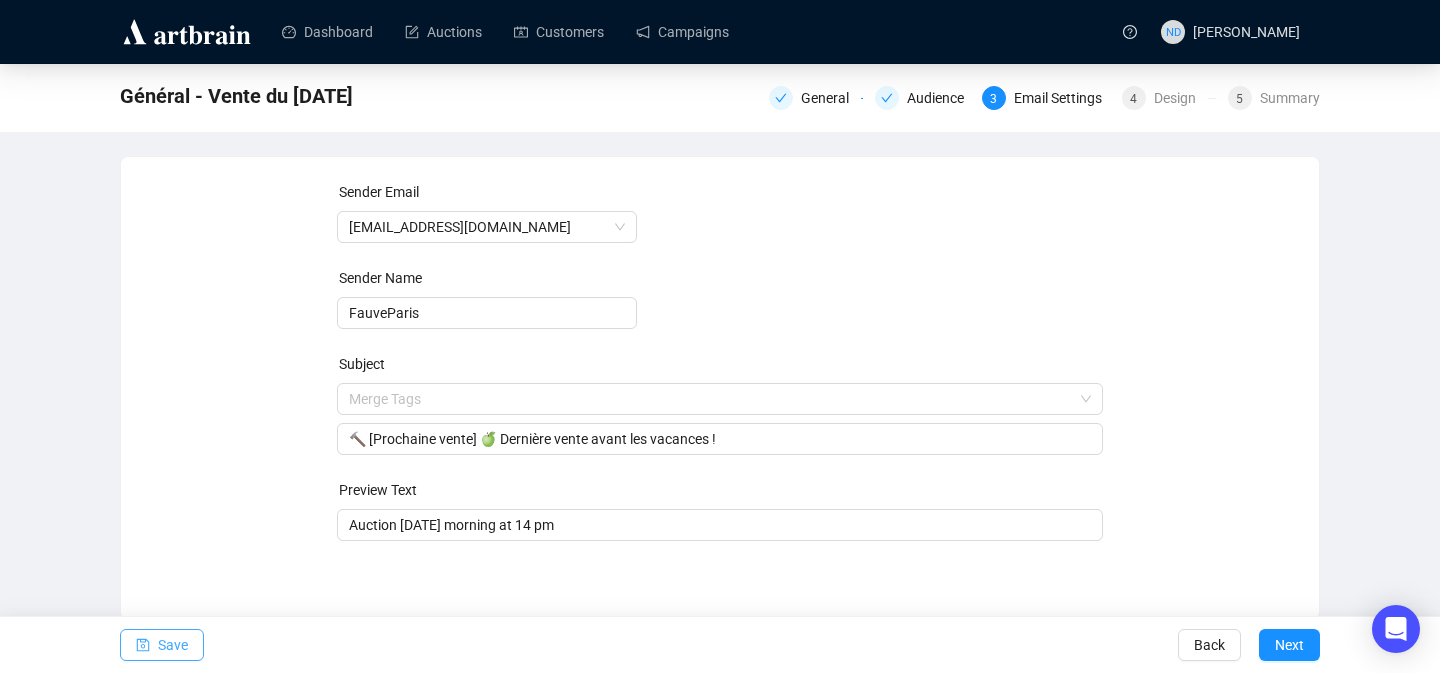 click on "Save" at bounding box center (162, 645) 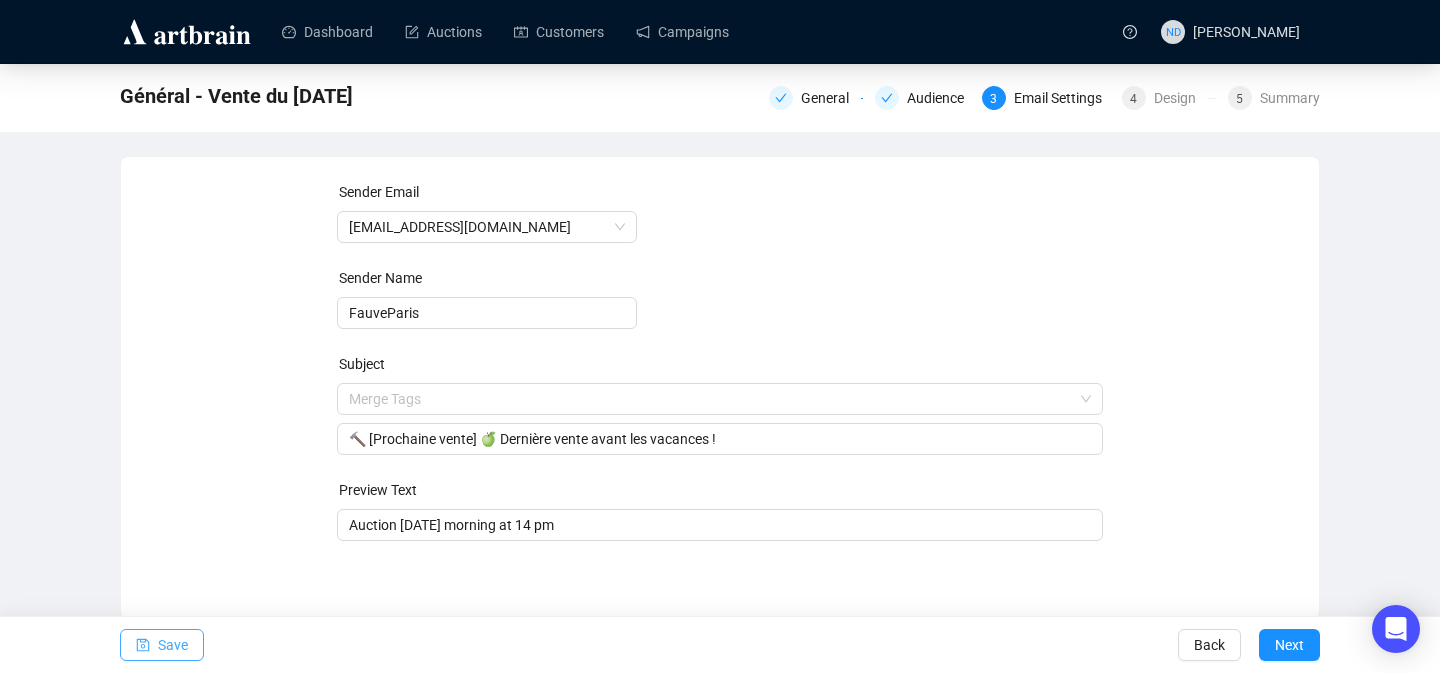 click on "Save" at bounding box center (162, 645) 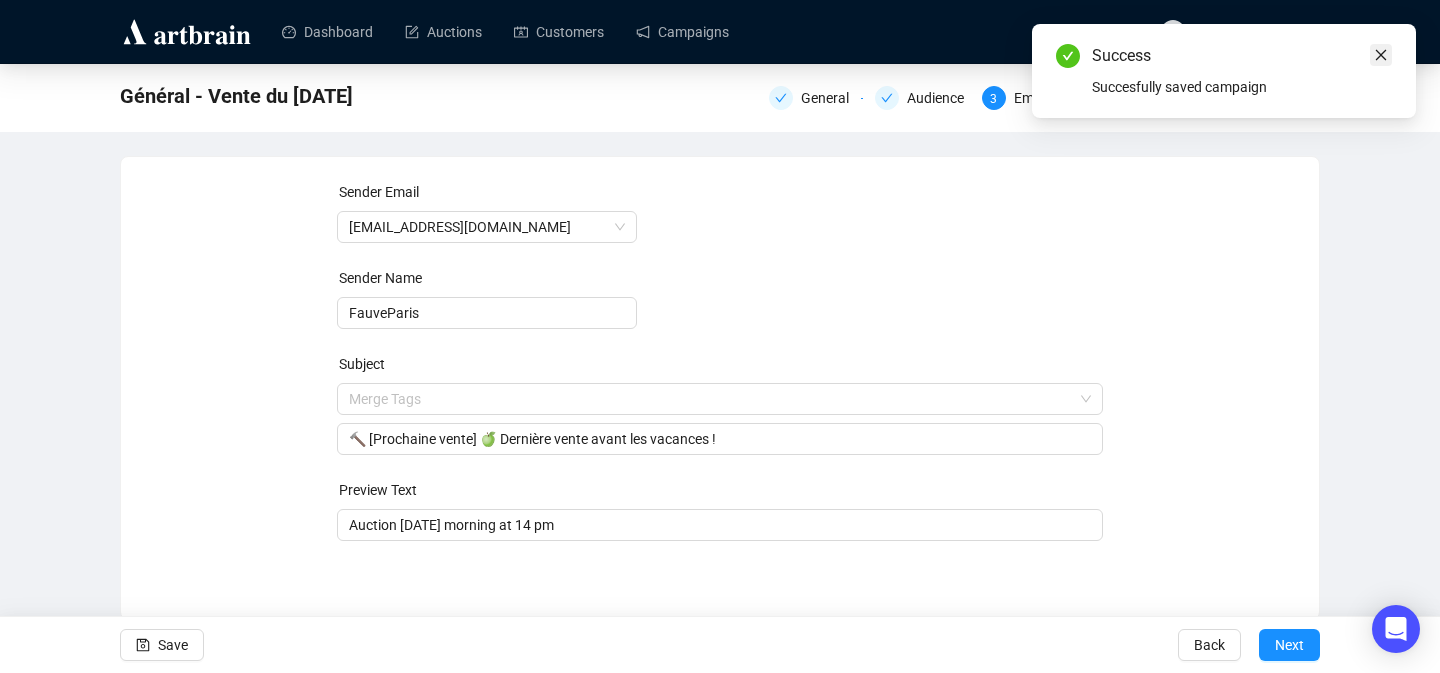 click 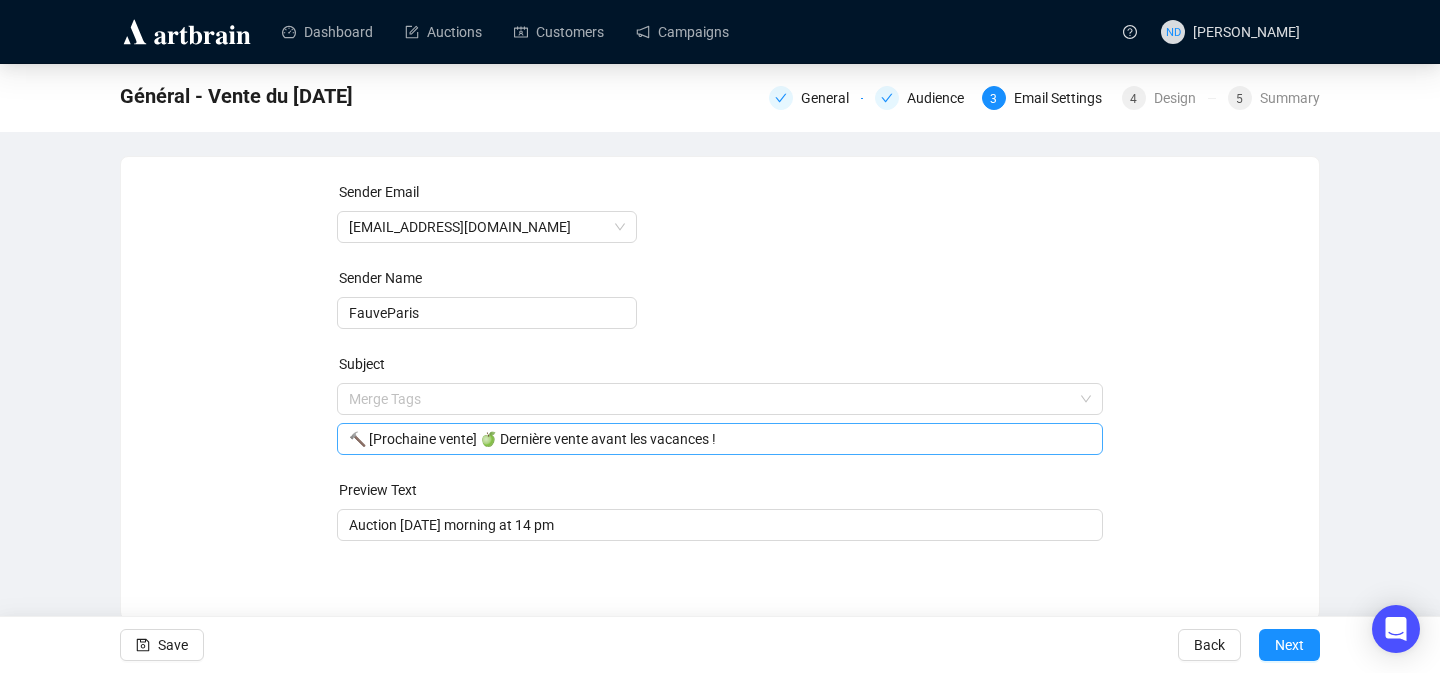 click on "🔨 [Prochaine vente] 🍏 Dernière vente avant les vacances !" at bounding box center (720, 439) 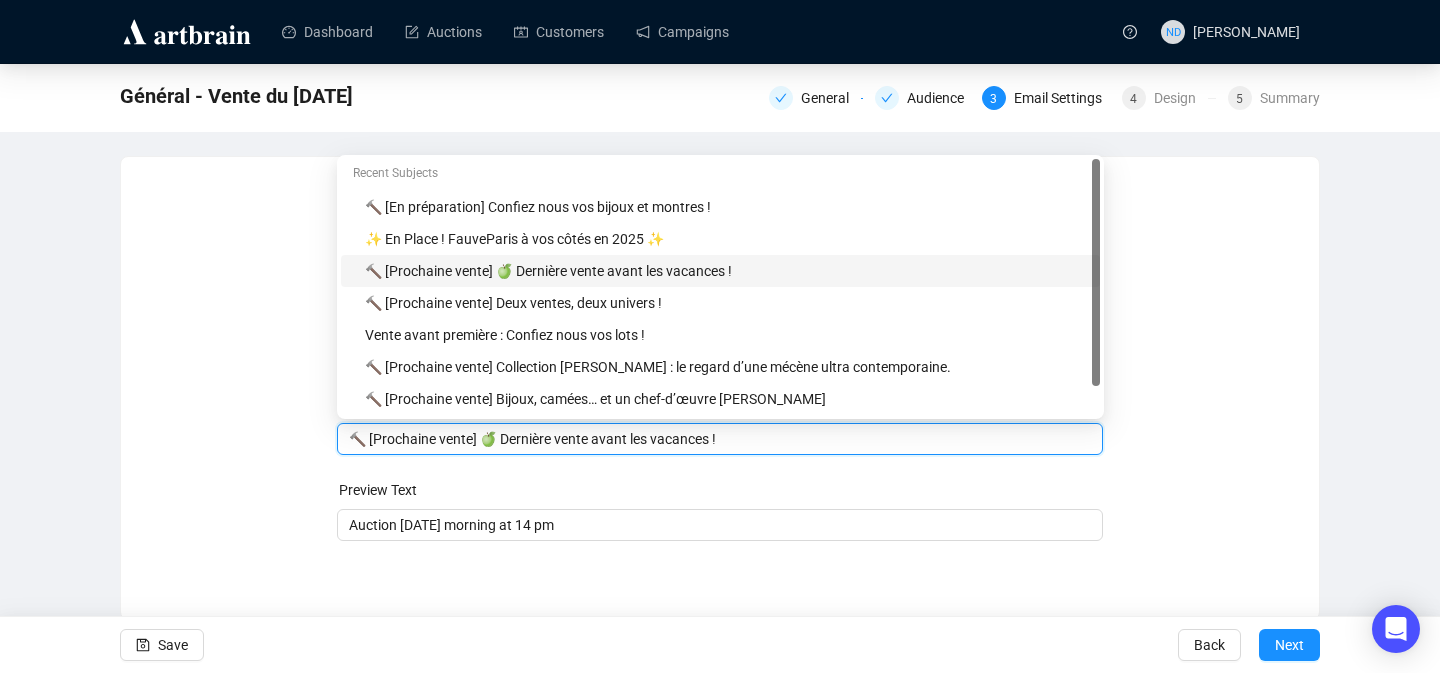 drag, startPoint x: 746, startPoint y: 436, endPoint x: 502, endPoint y: 441, distance: 244.05122 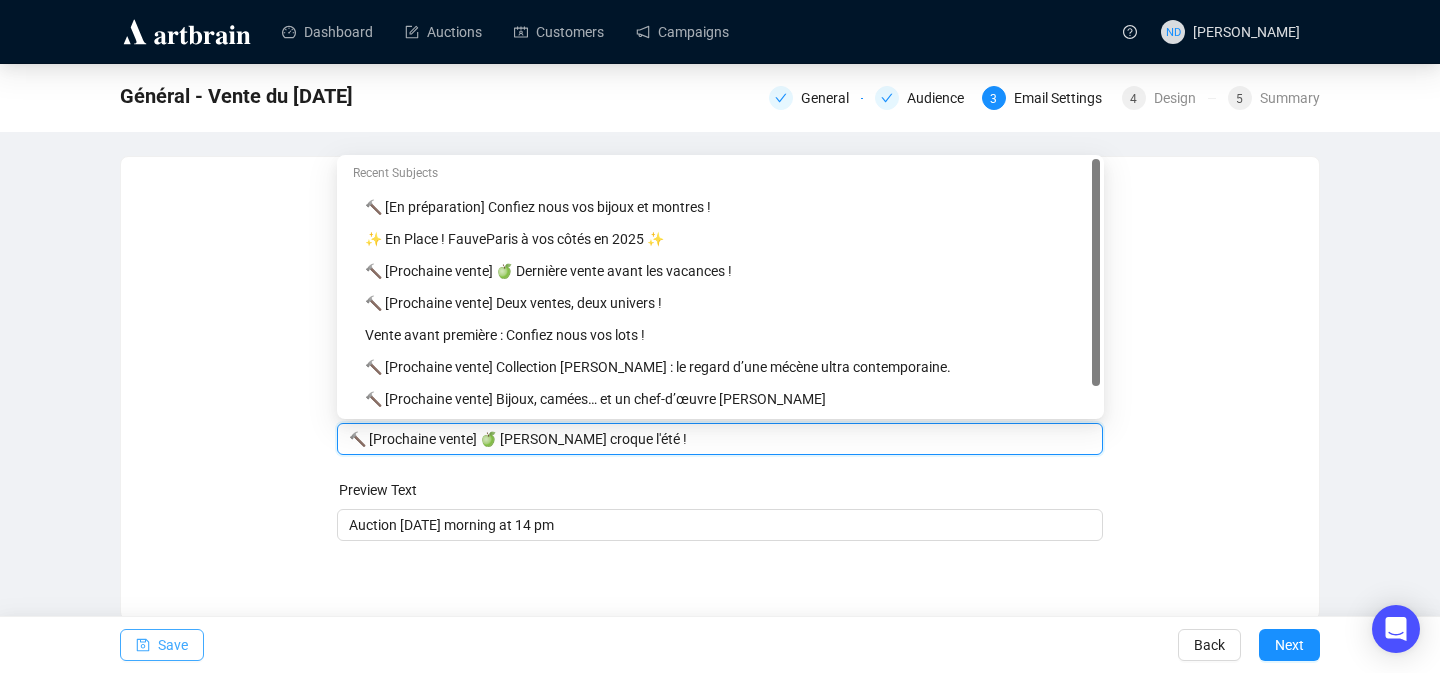 type on "🔨 [Prochaine vente] 🍏 Claude Lalanne croque l'été !" 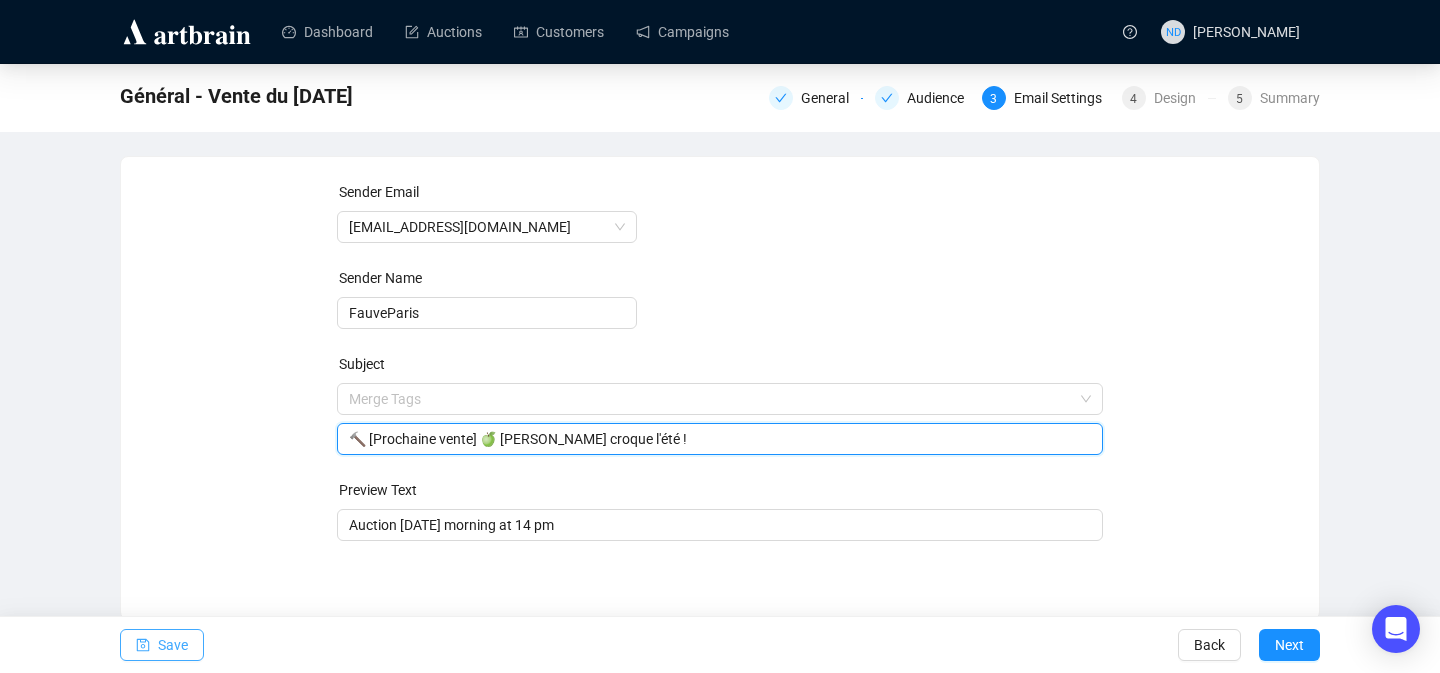 click 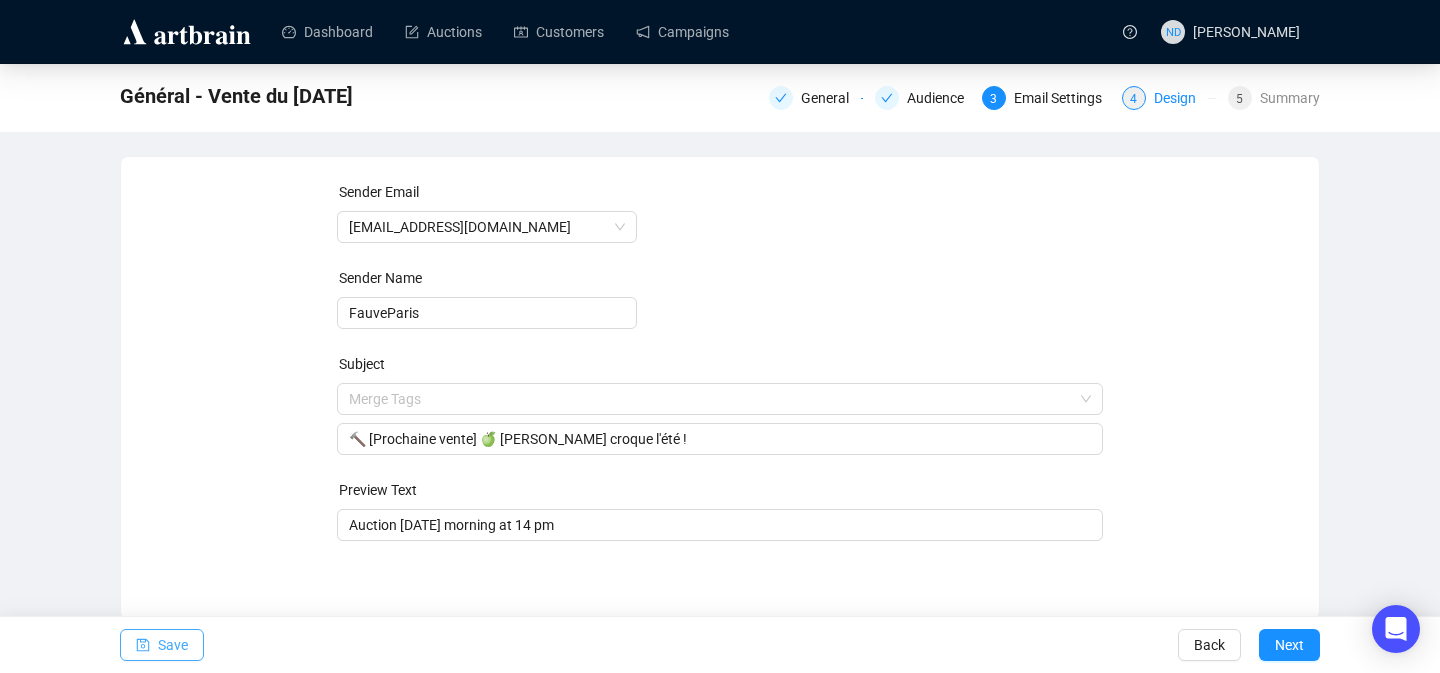 click on "Design" at bounding box center [1181, 98] 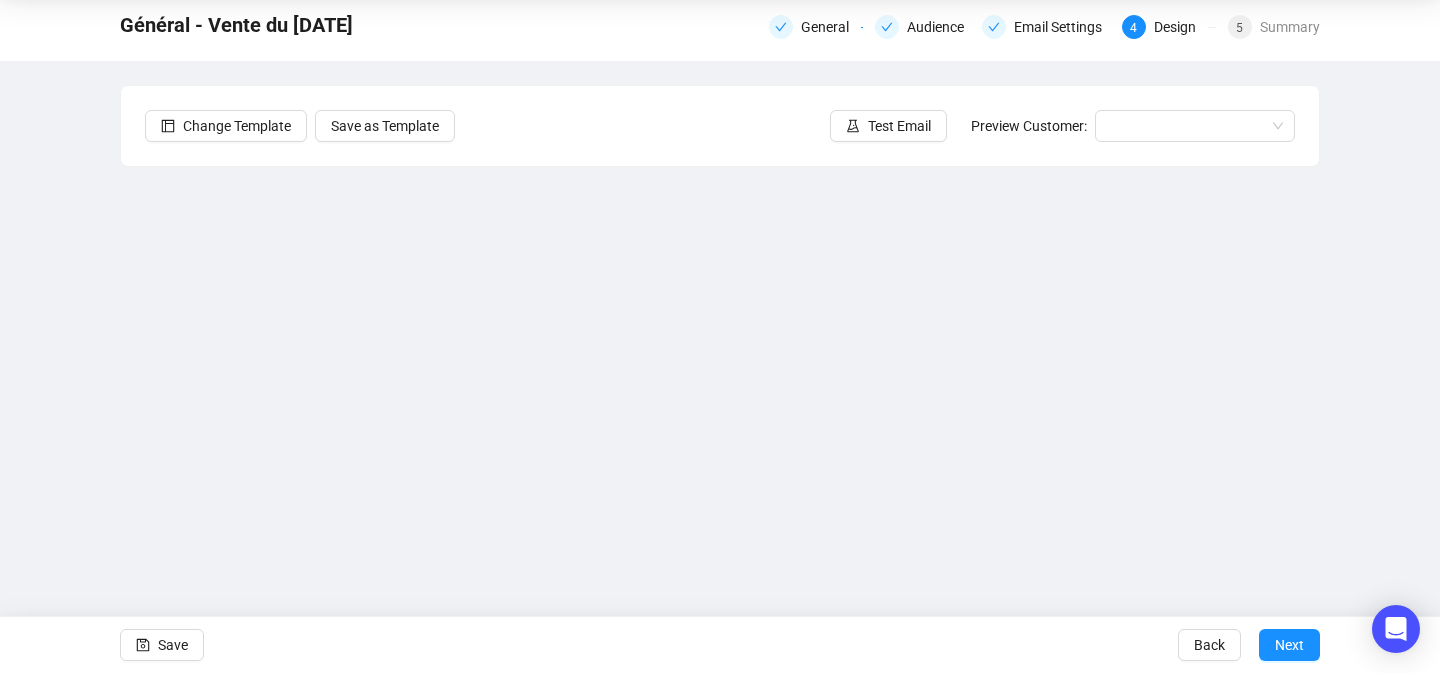 scroll, scrollTop: 69, scrollLeft: 0, axis: vertical 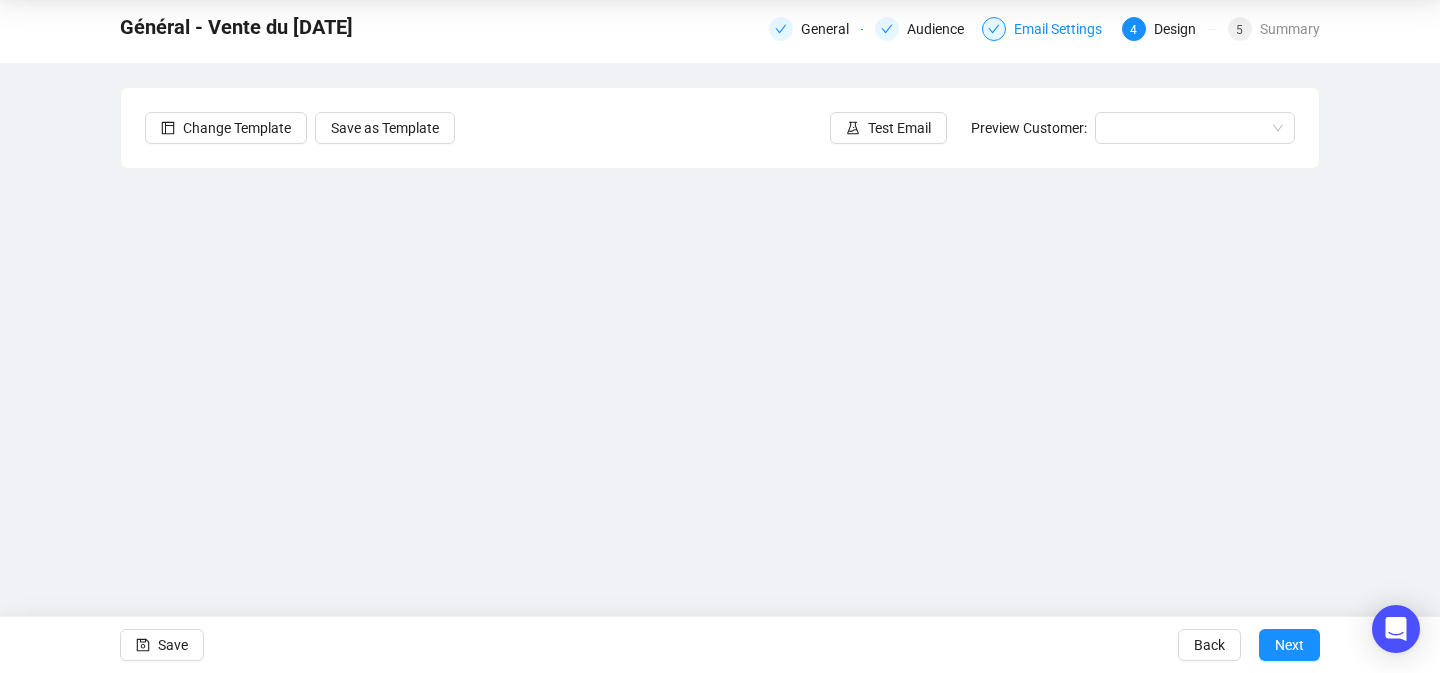 click on "Email Settings" at bounding box center [1064, 29] 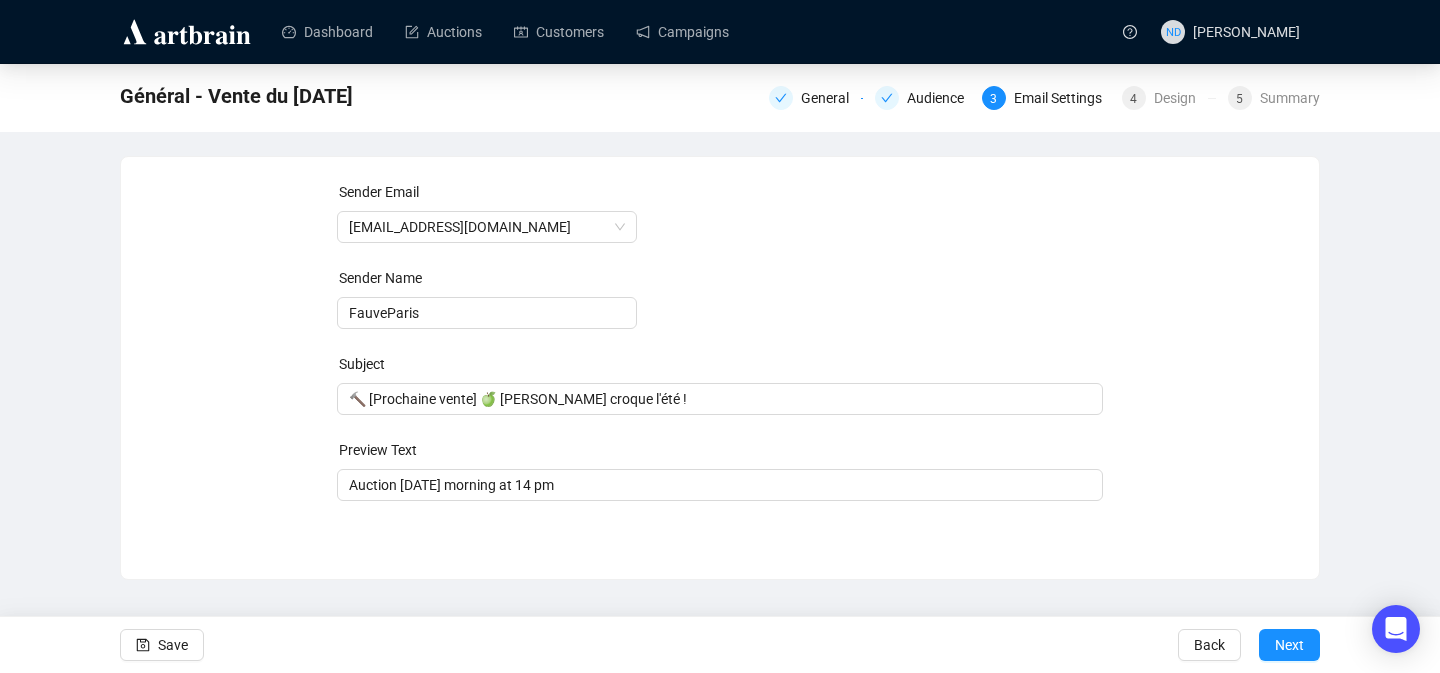 scroll, scrollTop: 0, scrollLeft: 0, axis: both 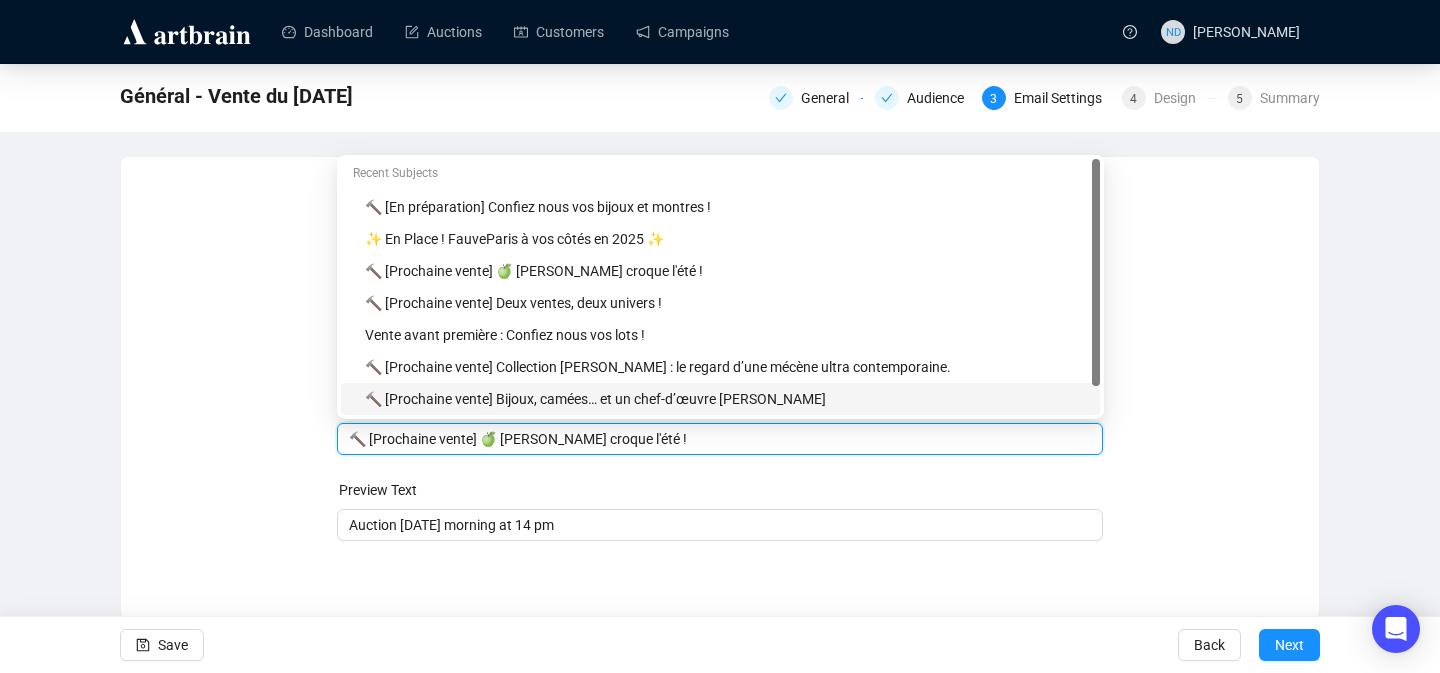 drag, startPoint x: 743, startPoint y: 394, endPoint x: 600, endPoint y: 404, distance: 143.34923 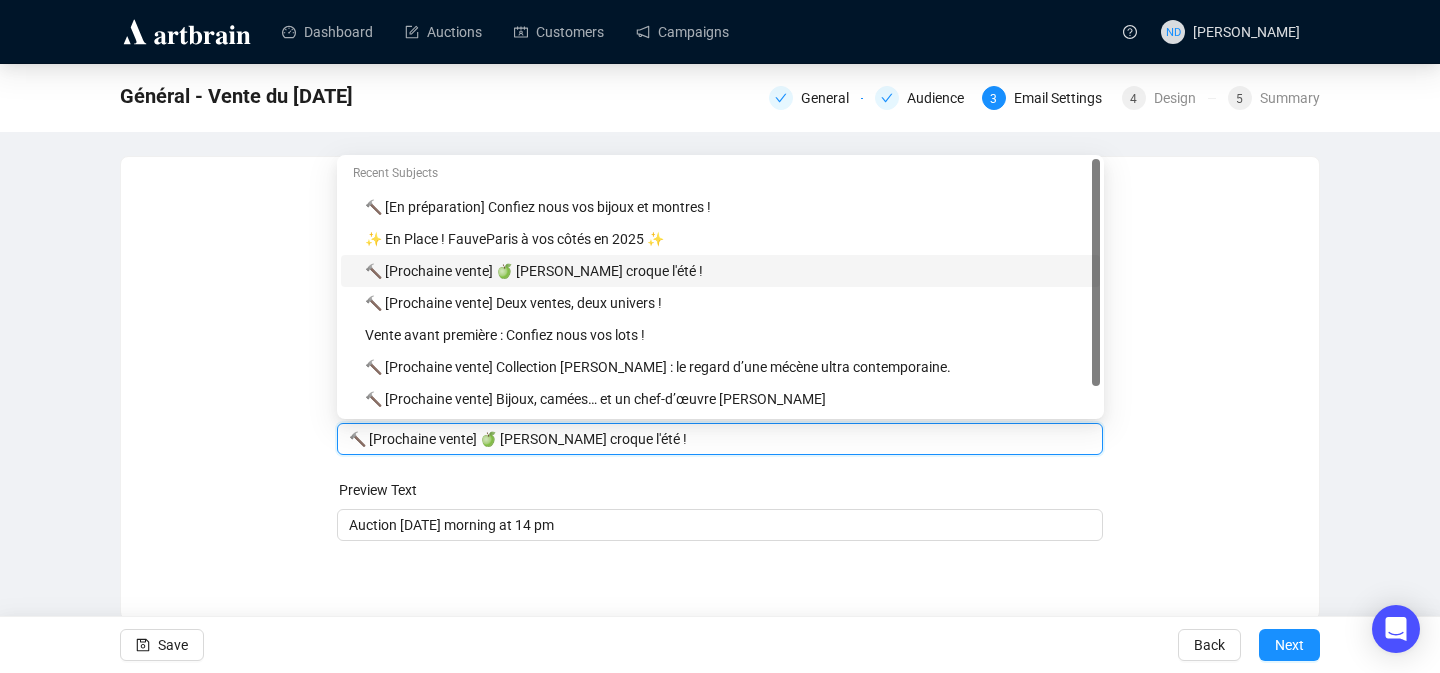 click on "🔨 [Prochaine vente] 🍏 Claude Lalanne croque l'été !" at bounding box center [720, 439] 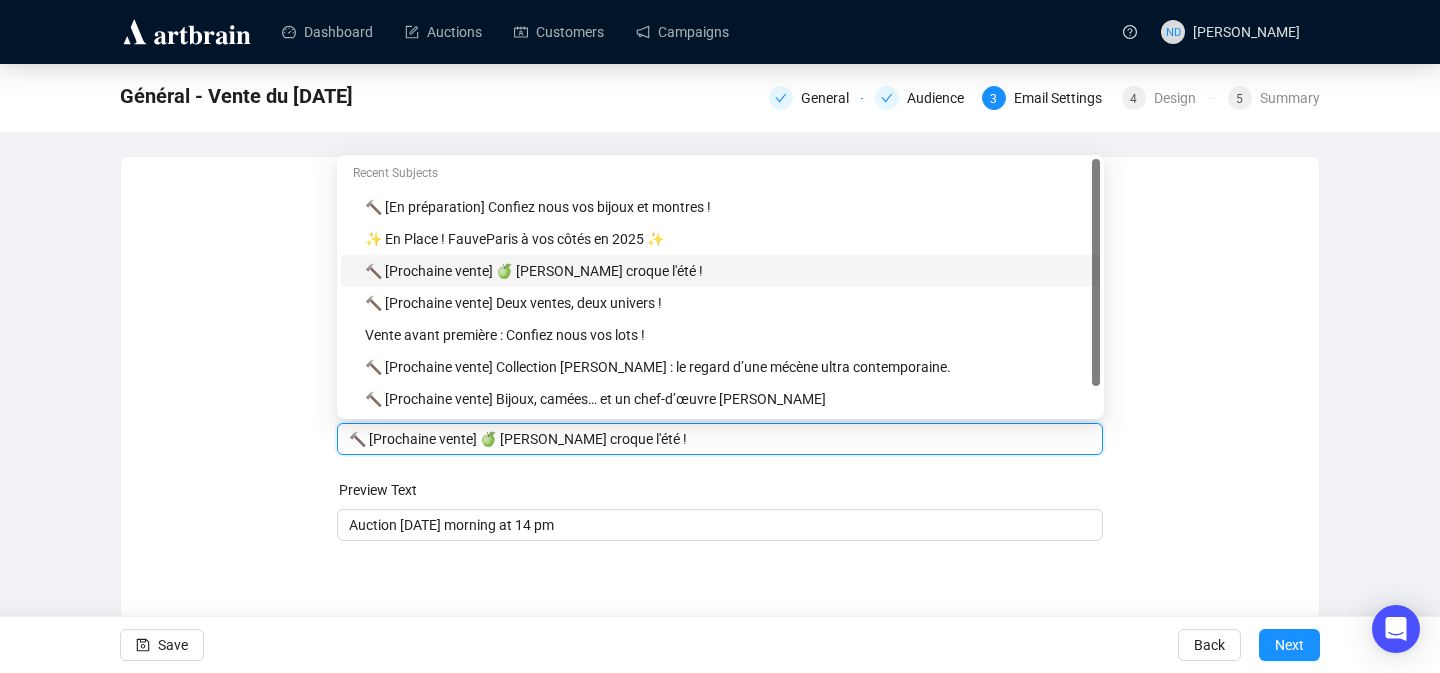 click on "Sender Email contact@fauveparis.com Sender Name FauveParis Subject Merge Tags 🔨 [Prochaine vente] 🍏 Claude Lalanne croque l'été ! Preview Text Auction on Saturday morning at 14 pm Save Back Next" at bounding box center (720, 361) 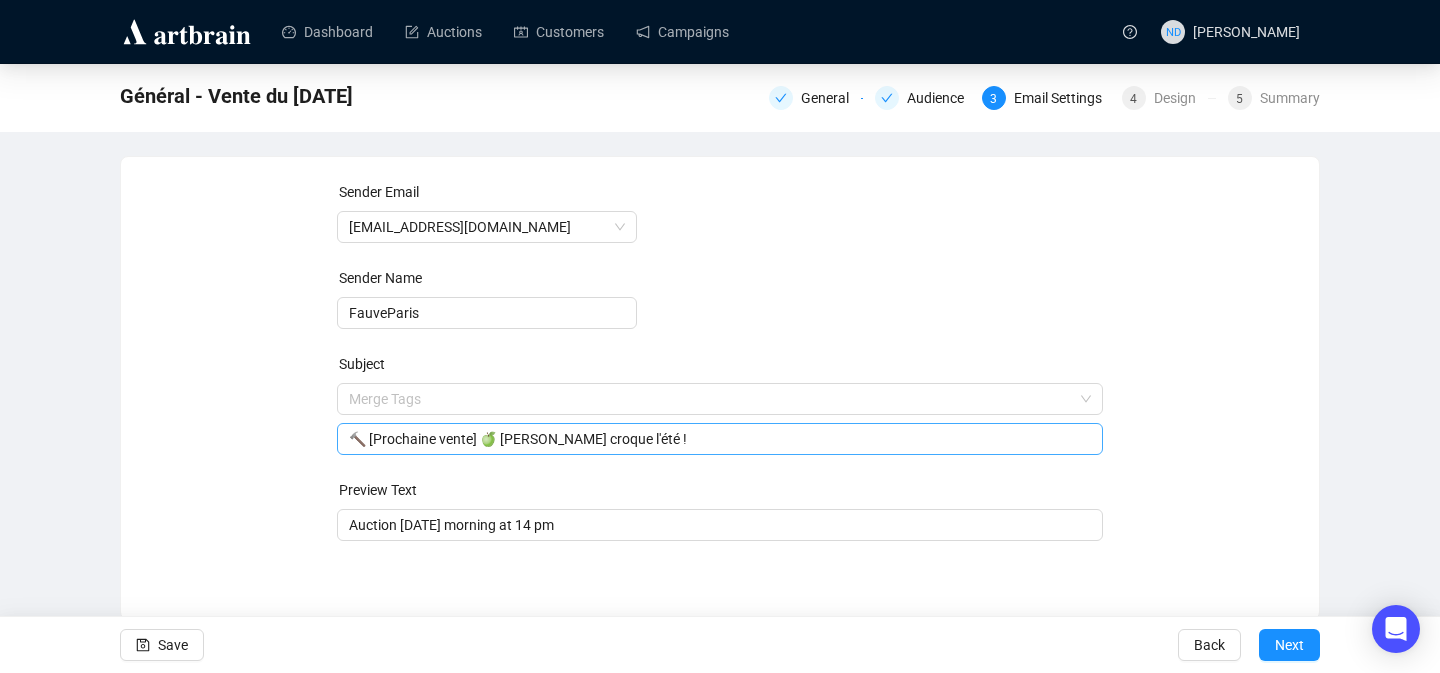 click on "🔨 [Prochaine vente] 🍏 Claude Lalanne croque l'été !" at bounding box center (720, 439) 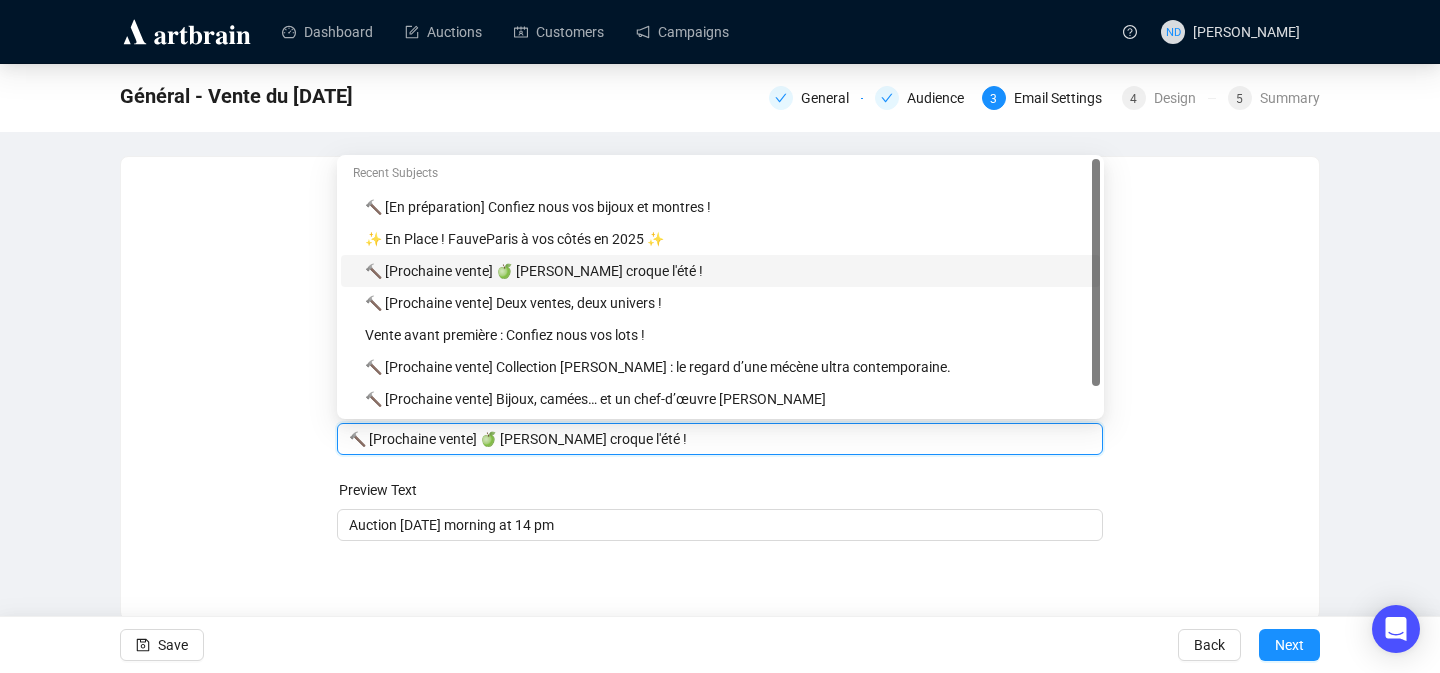 click on "🔨 [Prochaine vente] 🍏 Claude Lalanne croque l'été !" at bounding box center [720, 439] 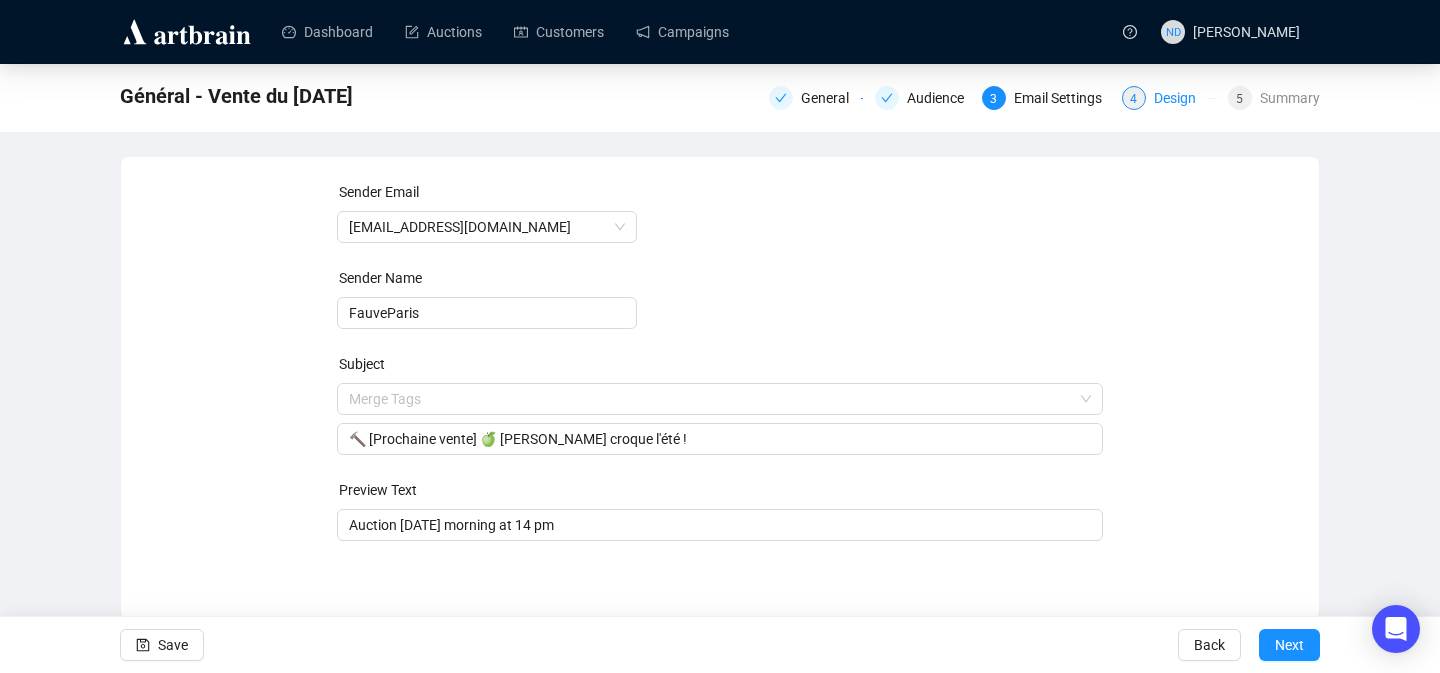 click on "Design" at bounding box center [1181, 98] 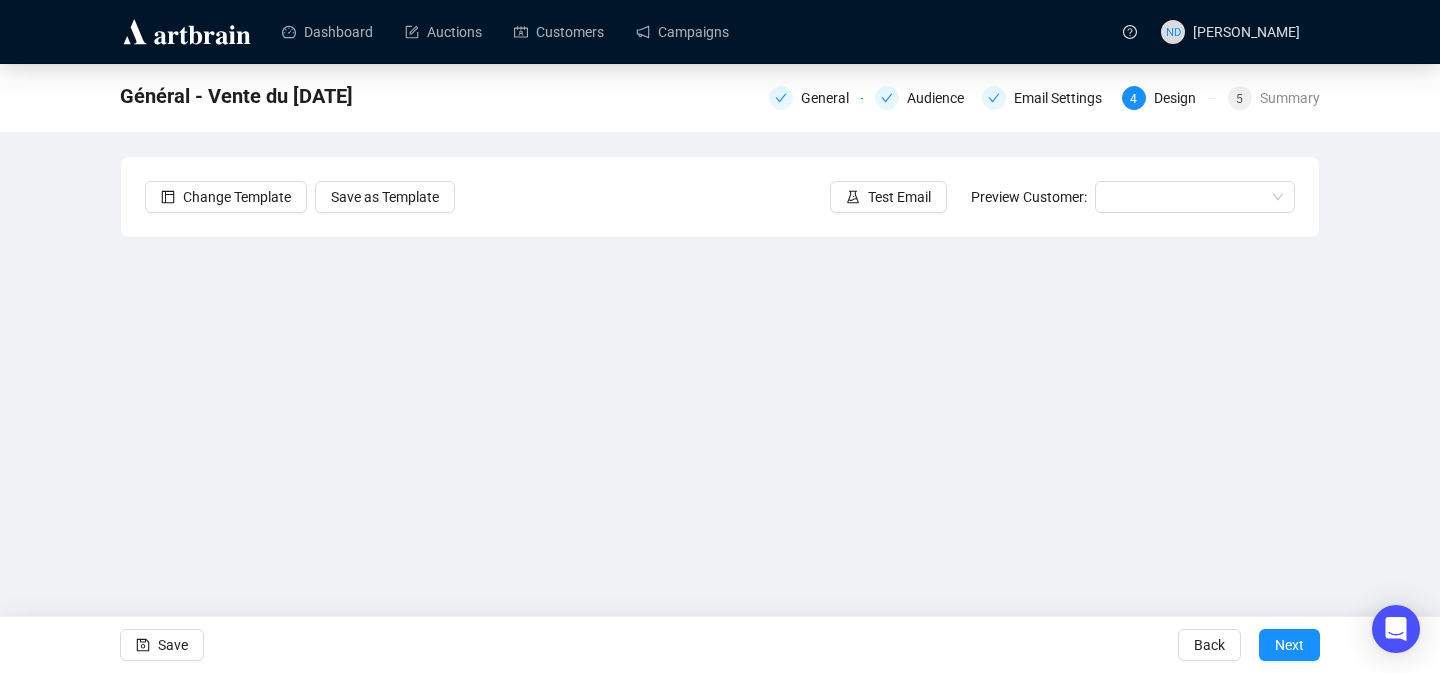 scroll, scrollTop: 11, scrollLeft: 0, axis: vertical 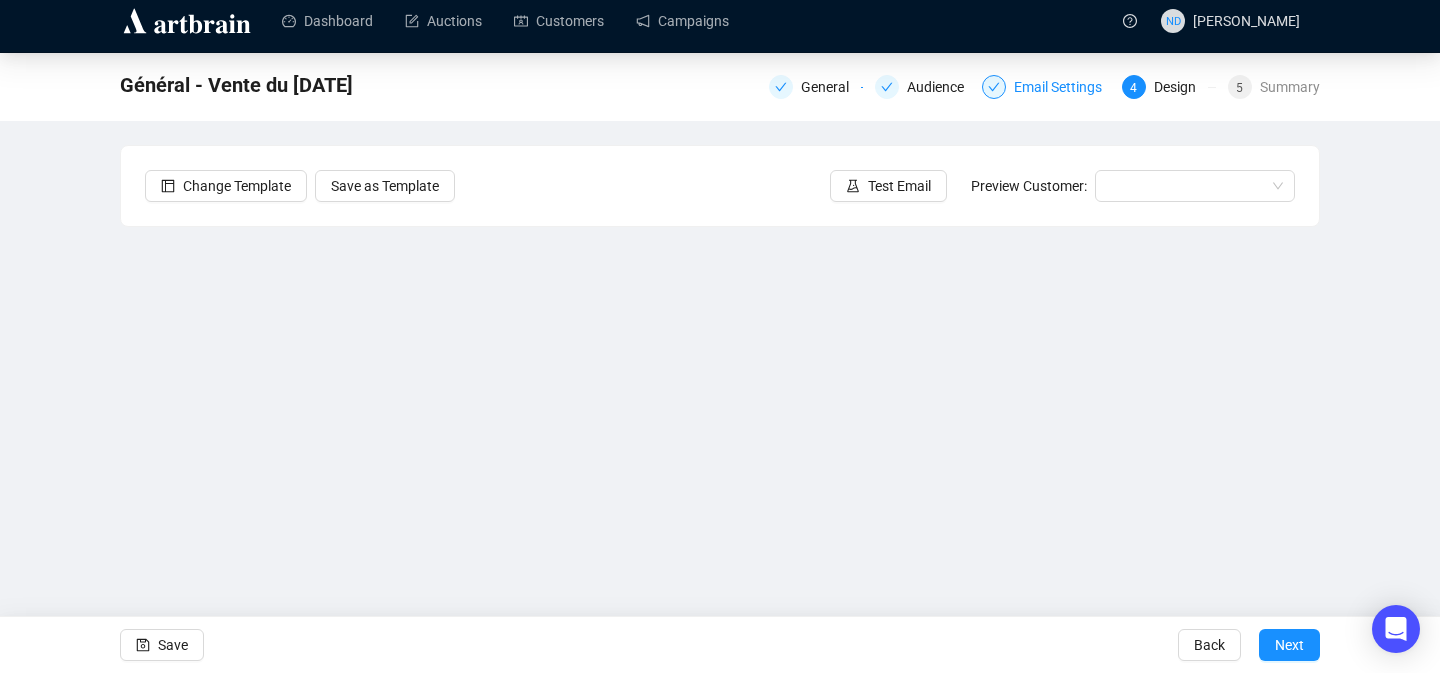 click on "Email Settings" at bounding box center [1064, 87] 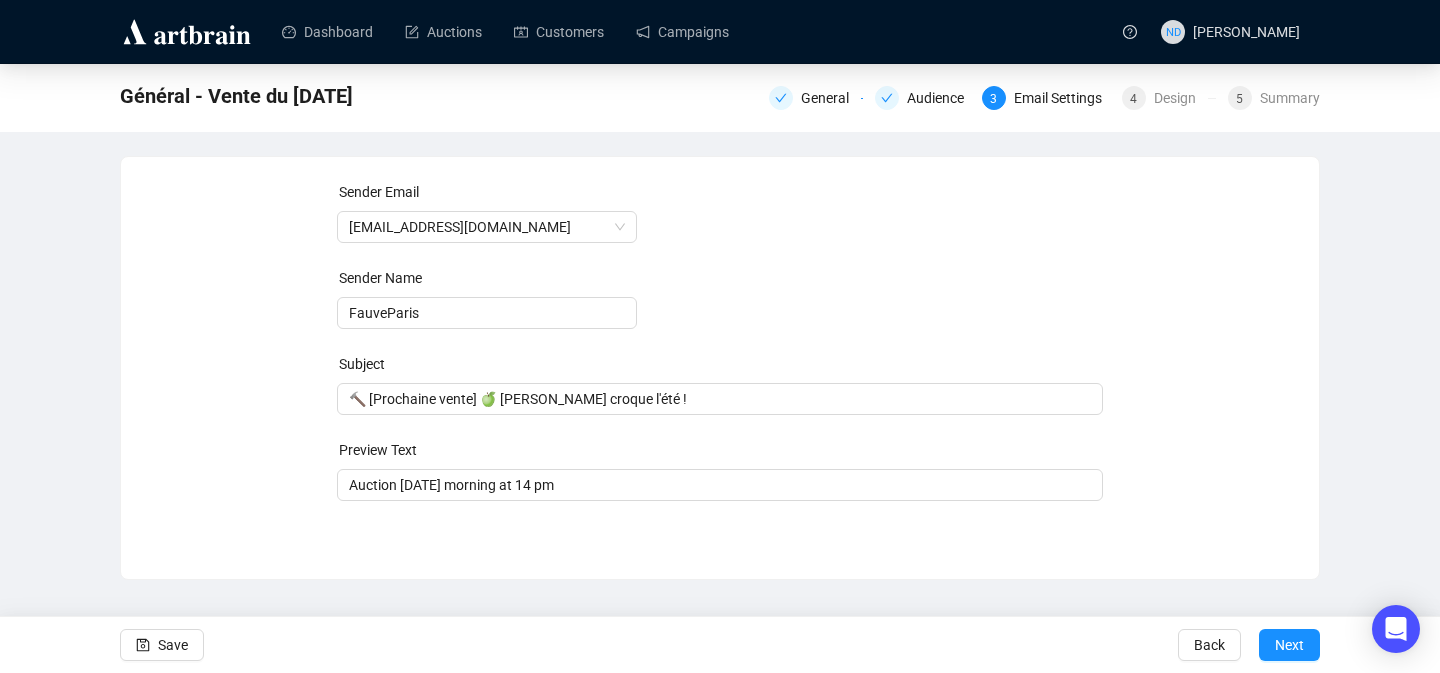 scroll, scrollTop: 0, scrollLeft: 0, axis: both 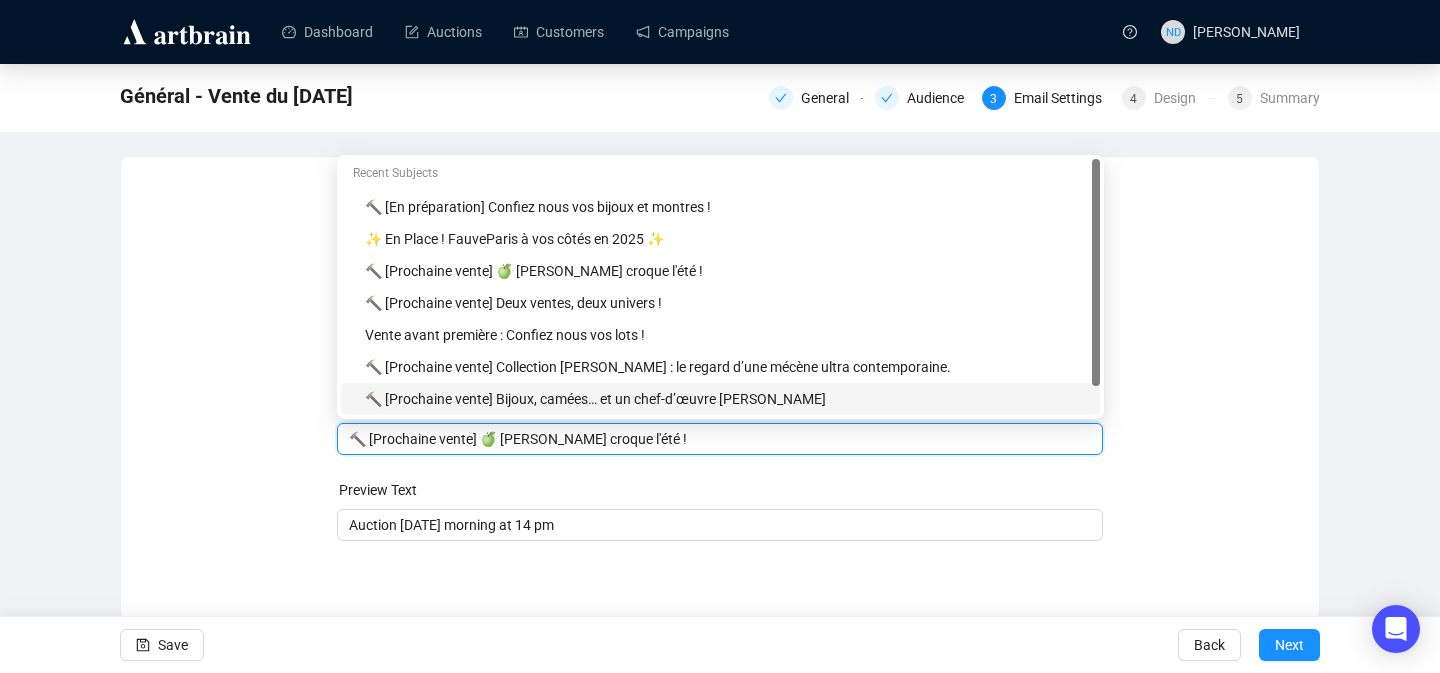 drag, startPoint x: 720, startPoint y: 407, endPoint x: 581, endPoint y: 416, distance: 139.29106 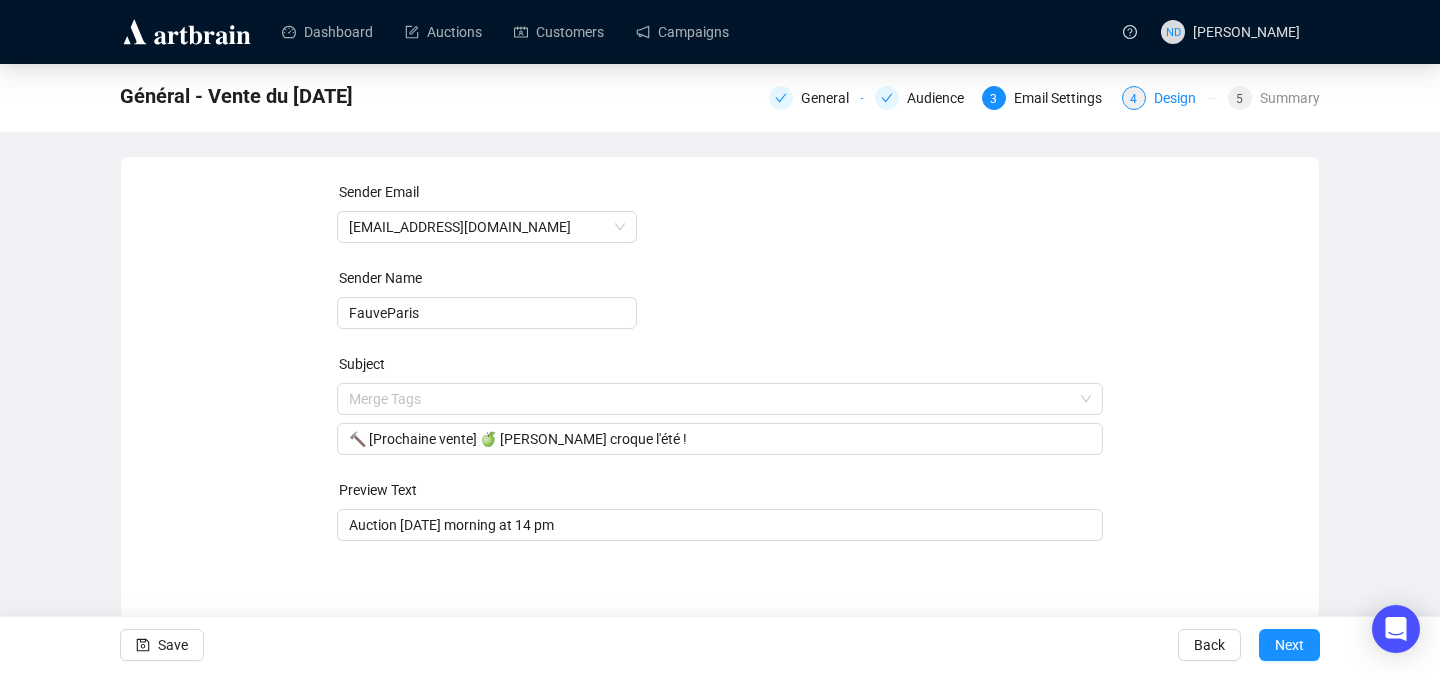 click on "Design" at bounding box center (1181, 98) 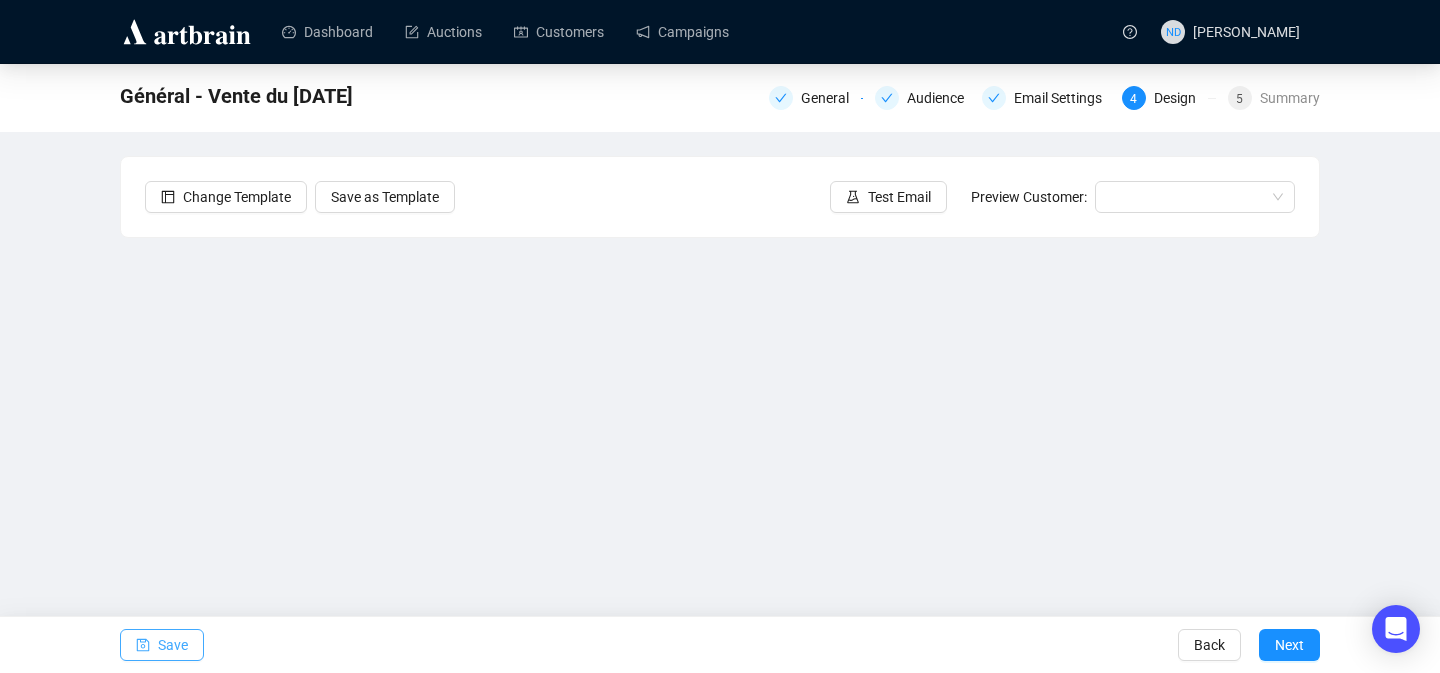 click on "Save" at bounding box center (173, 645) 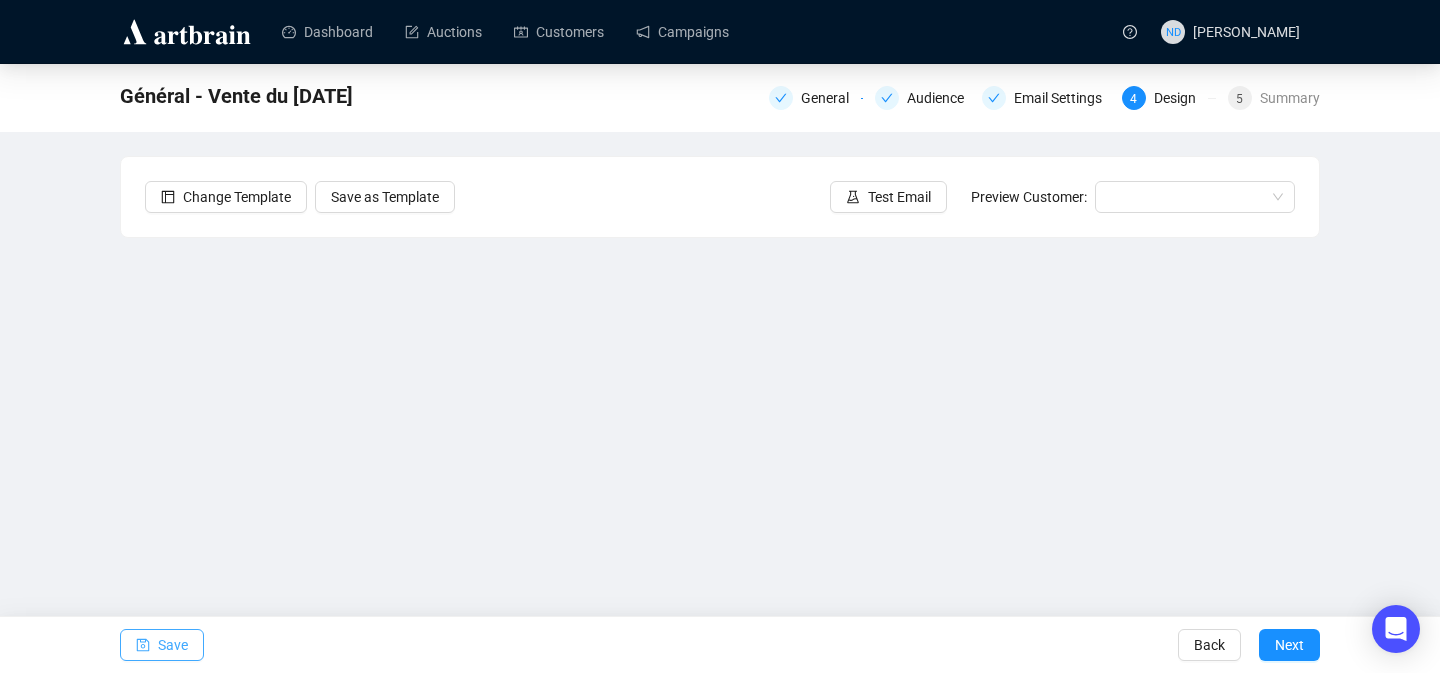 click on "Save" at bounding box center (173, 645) 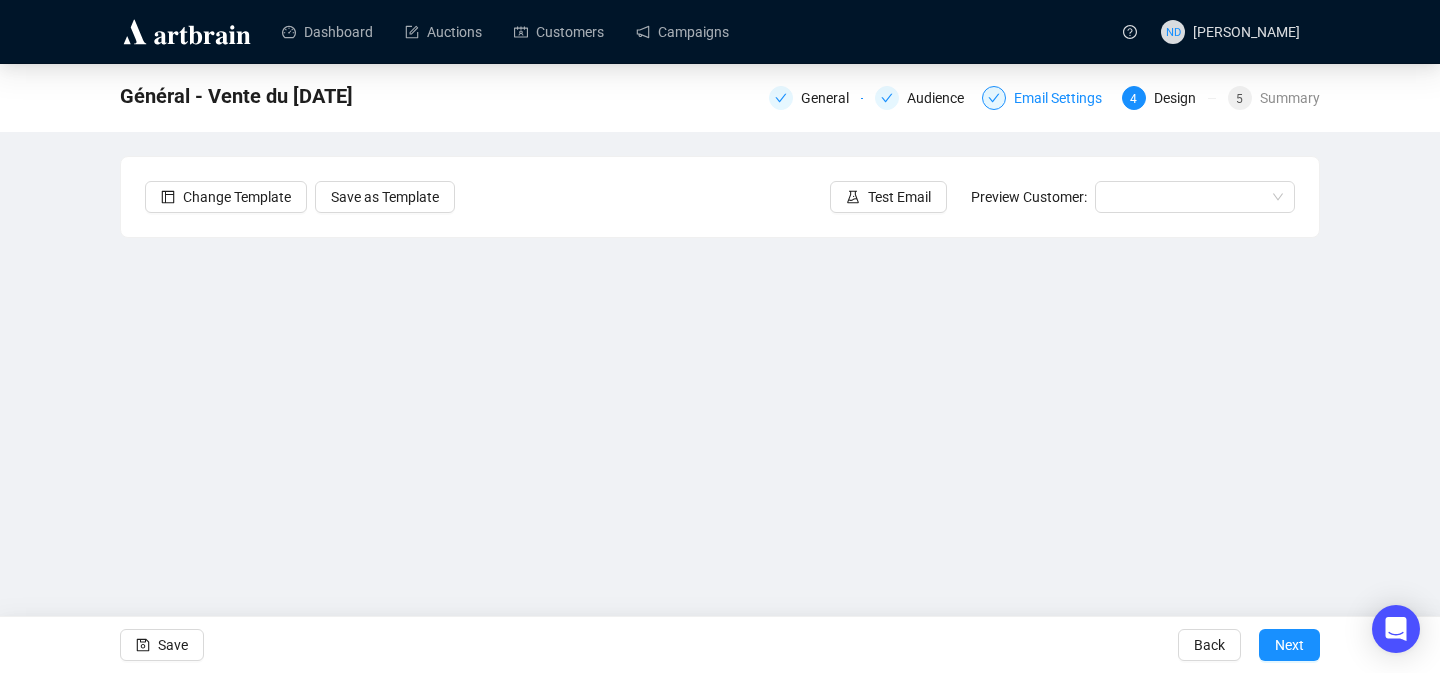click on "Email Settings" at bounding box center (1064, 98) 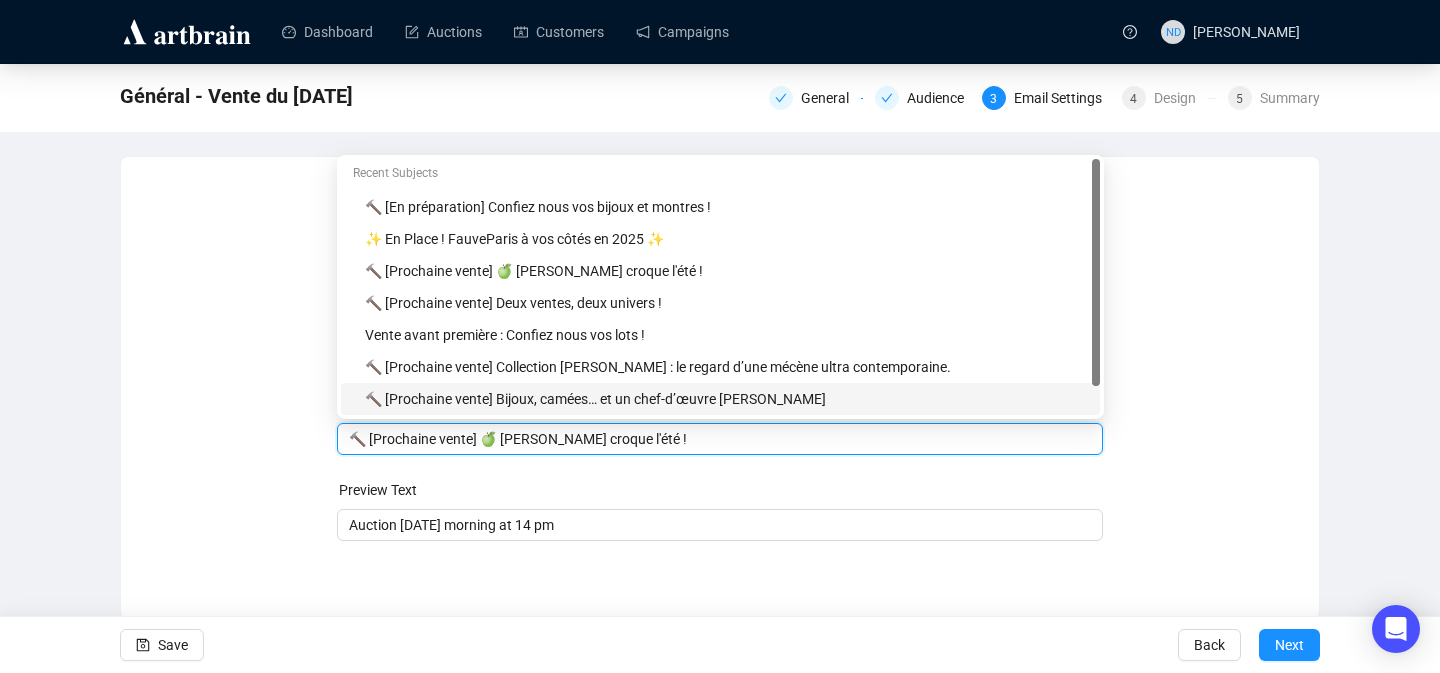 drag, startPoint x: 647, startPoint y: 403, endPoint x: 536, endPoint y: 427, distance: 113.56496 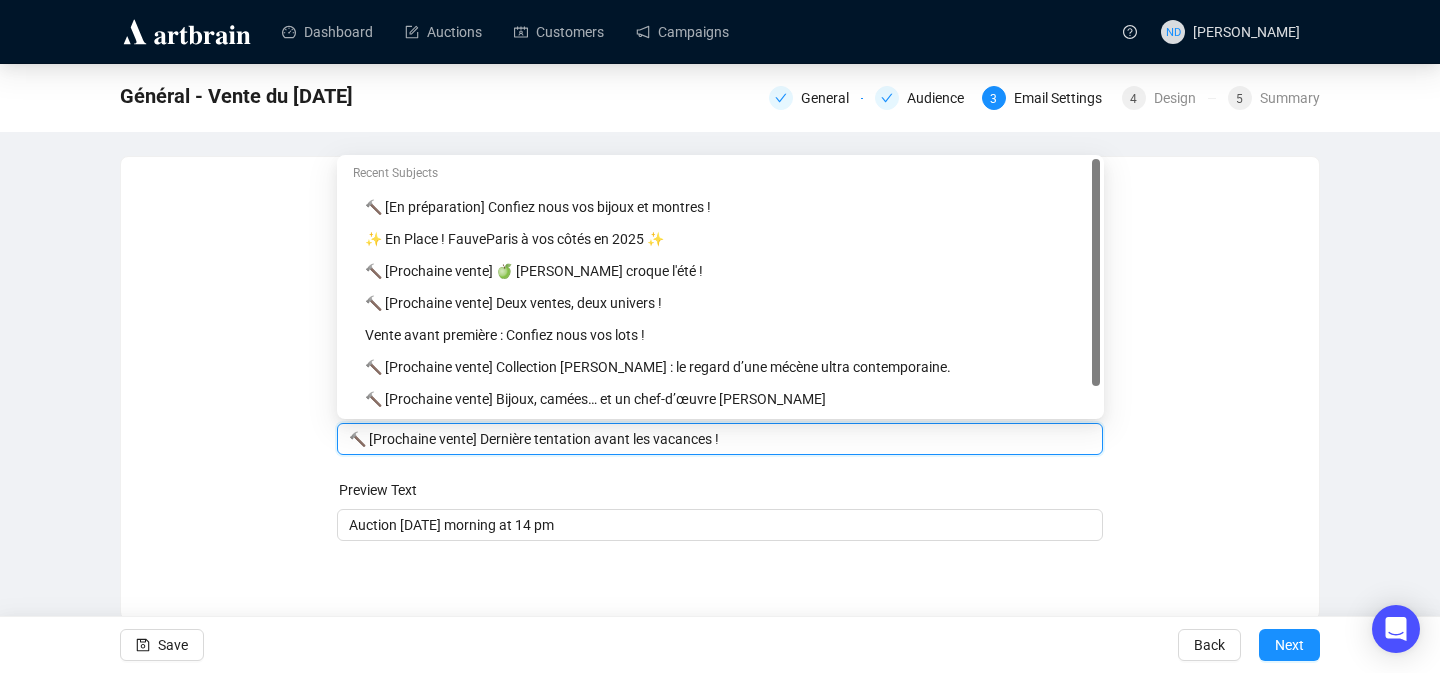 click on "Sender Email contact@fauveparis.com Sender Name FauveParis Subject Merge Tags 🔨 [Prochaine vente] Dernière tentation avant les vacances ! Preview Text Auction on Saturday morning at 14 pm Save Back Next" at bounding box center [720, 361] 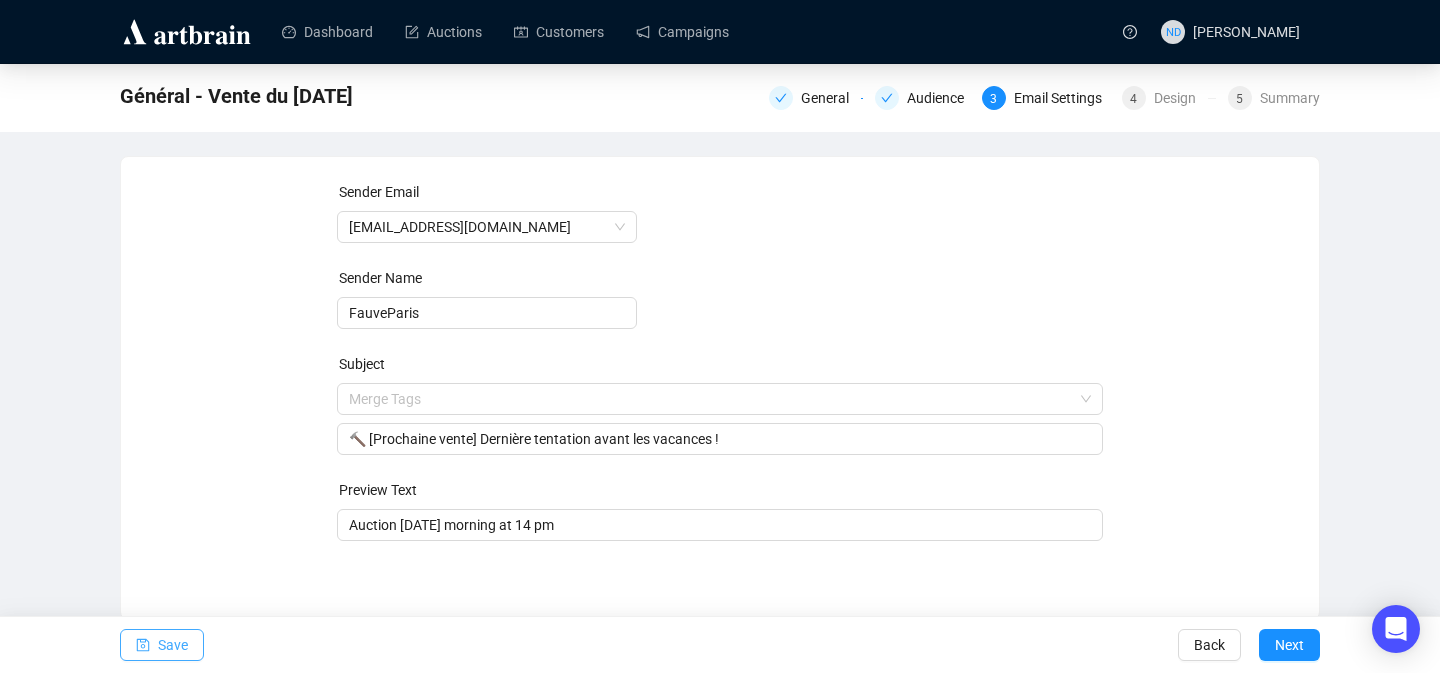 click on "Save" at bounding box center (173, 645) 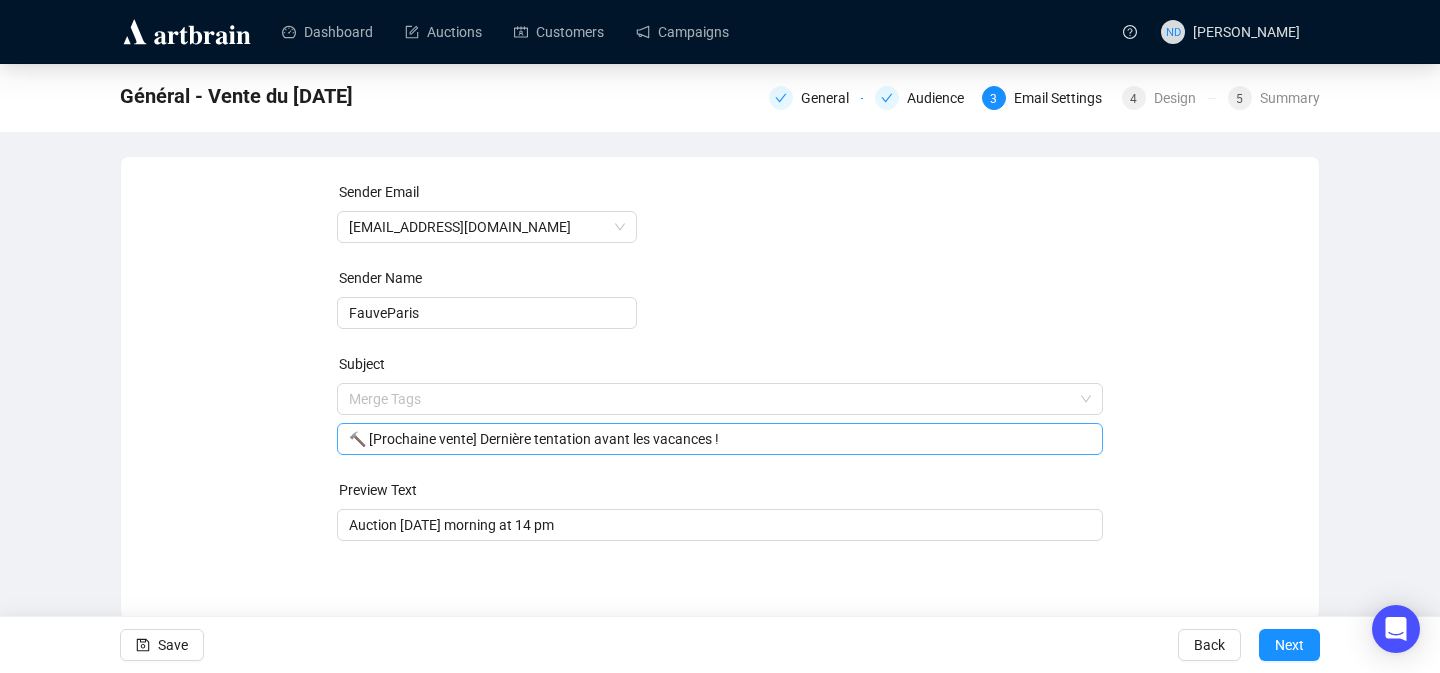 click on "🔨 [Prochaine vente] Dernière tentation avant les vacances !" at bounding box center [720, 439] 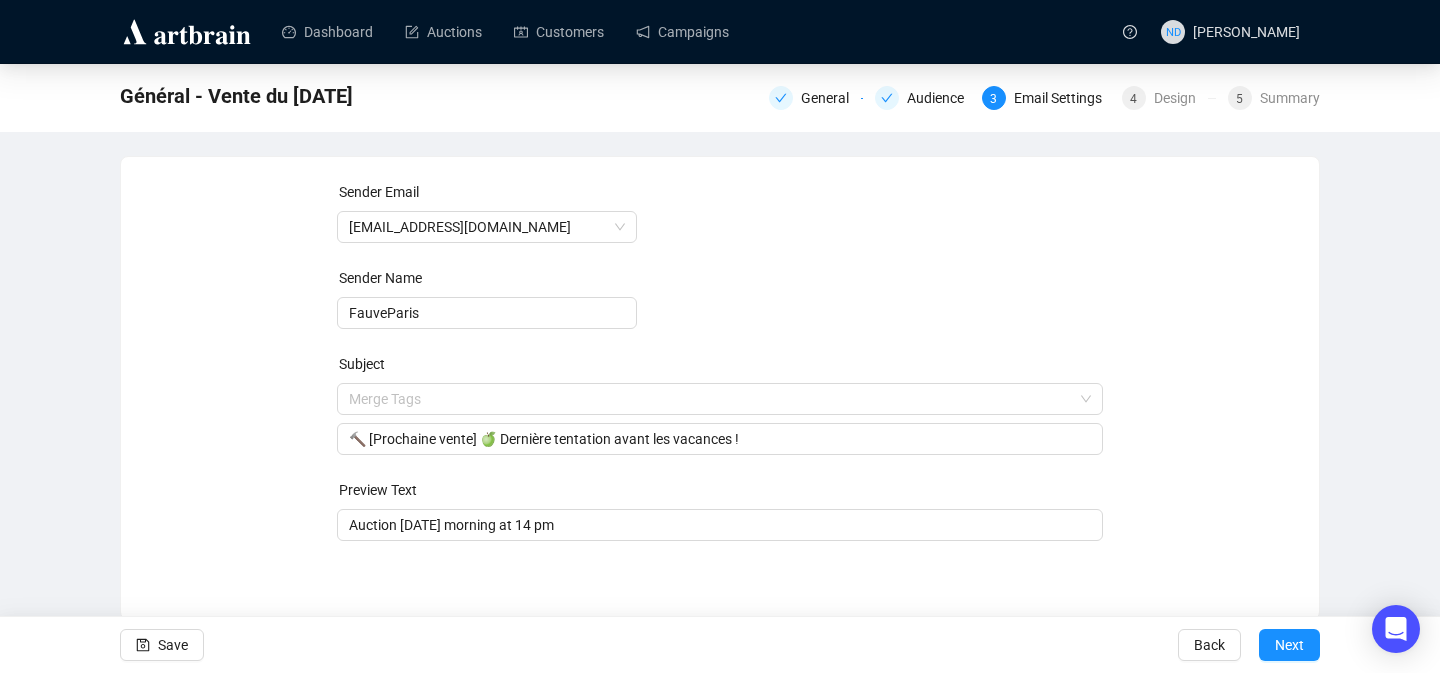 click on "Sender Email contact@fauveparis.com Sender Name FauveParis Subject Merge Tags 🔨 [Prochaine vente] 🍏 Dernière tentation avant les vacances ! Preview Text Auction on Saturday morning at 14 pm Save Back Next" at bounding box center [720, 361] 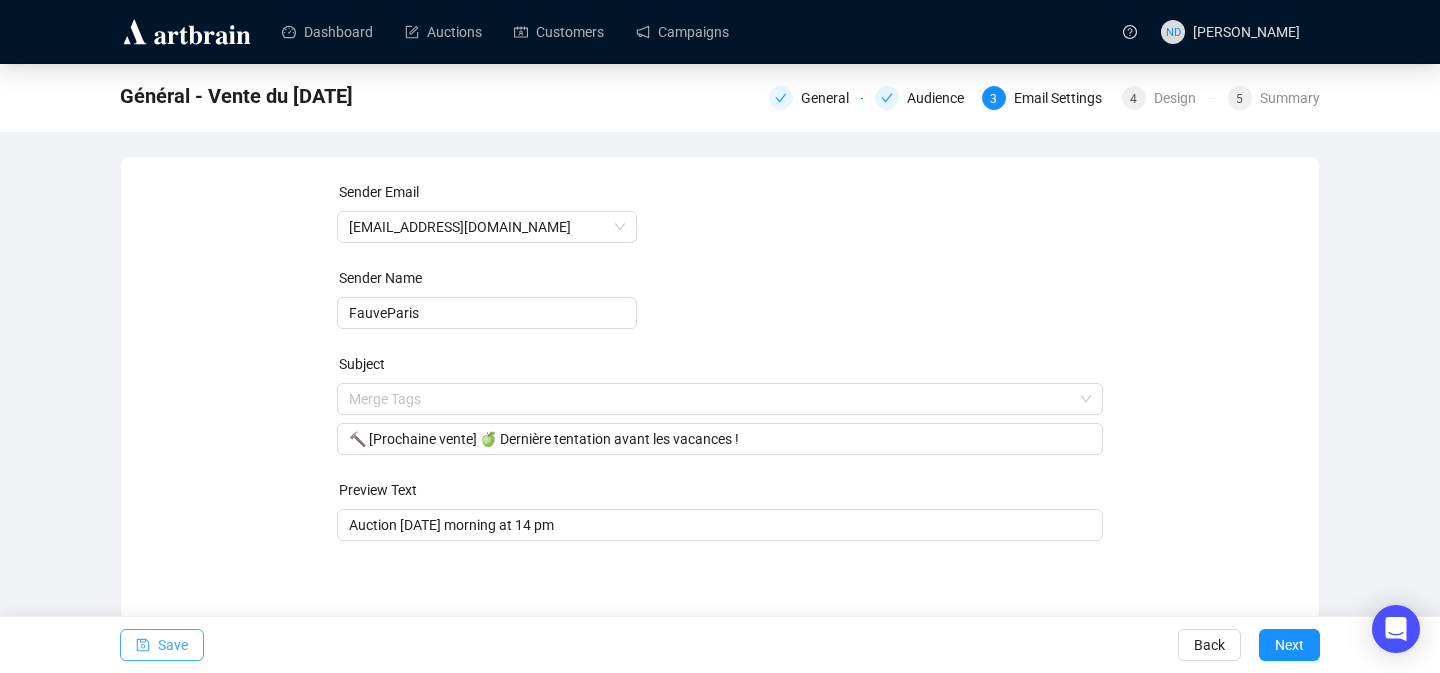 click on "Save" at bounding box center [173, 645] 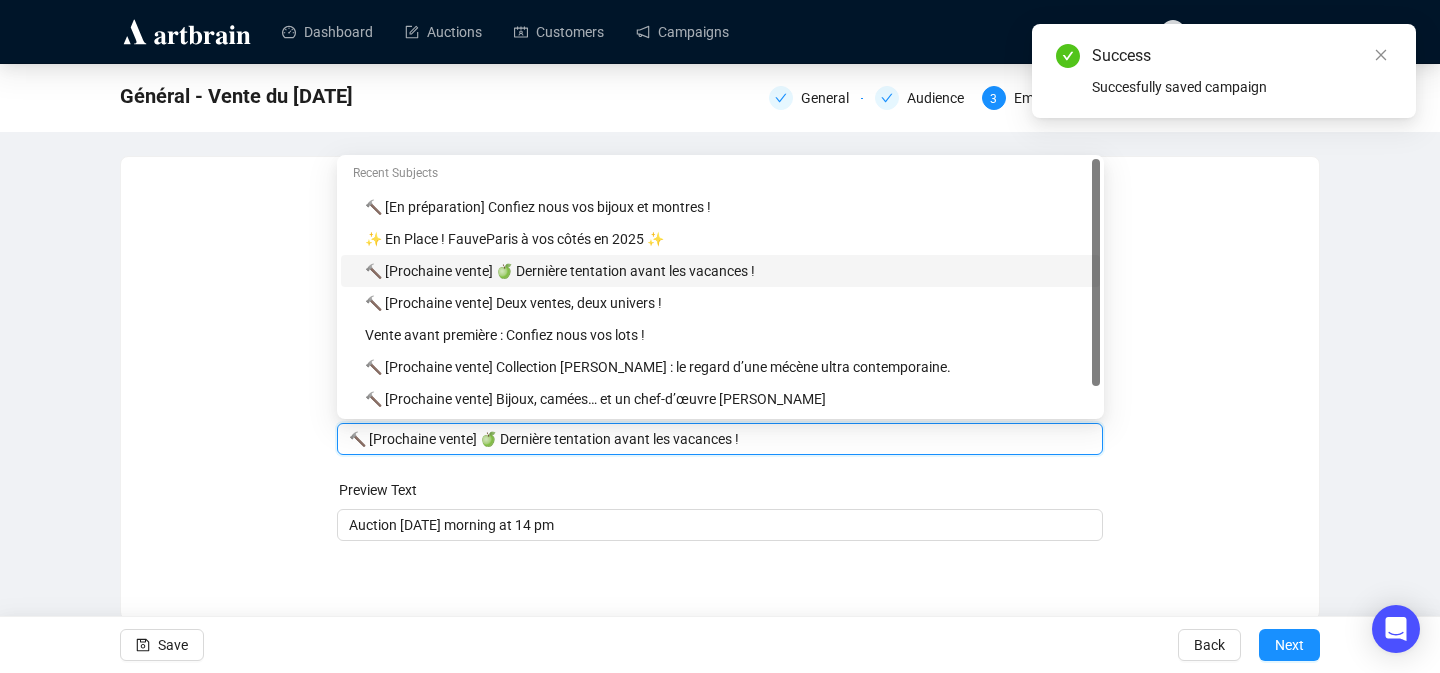 click on "🔨 [Prochaine vente] 🍏 Dernière tentation avant les vacances !" at bounding box center [720, 439] 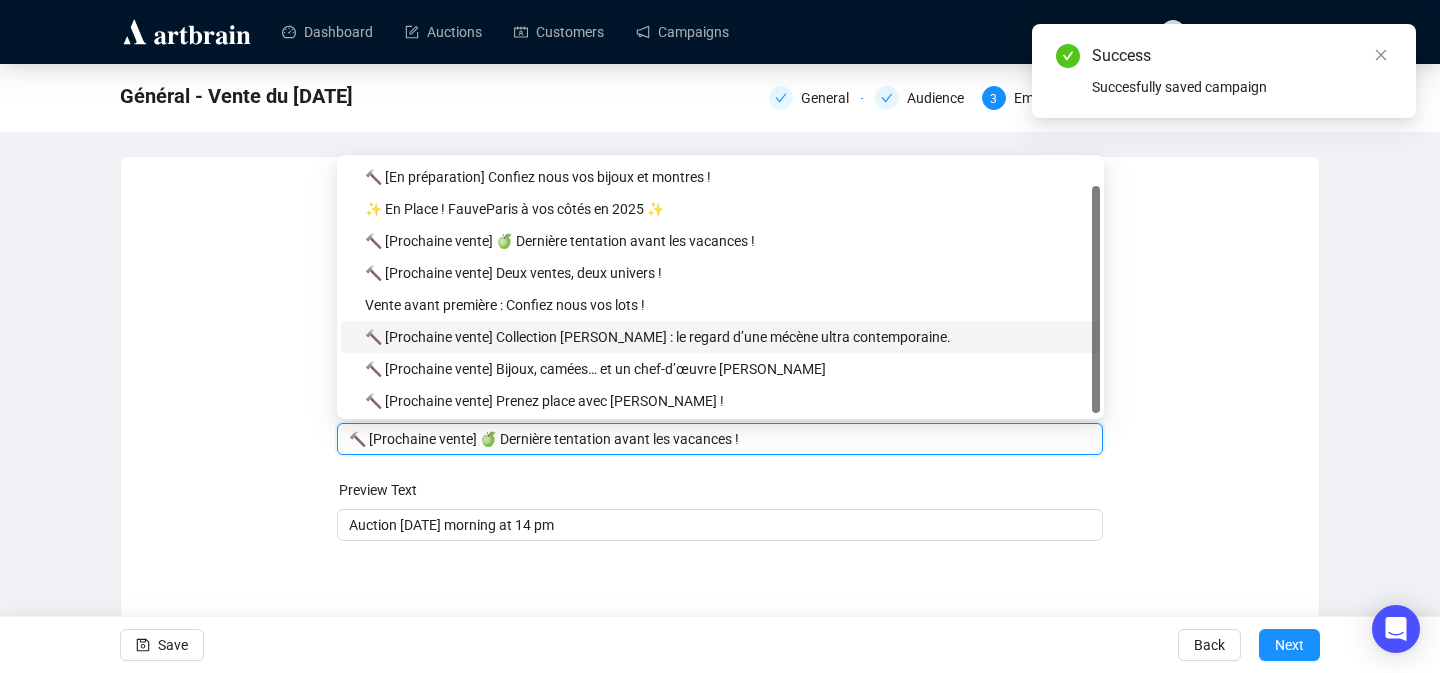 scroll, scrollTop: 0, scrollLeft: 0, axis: both 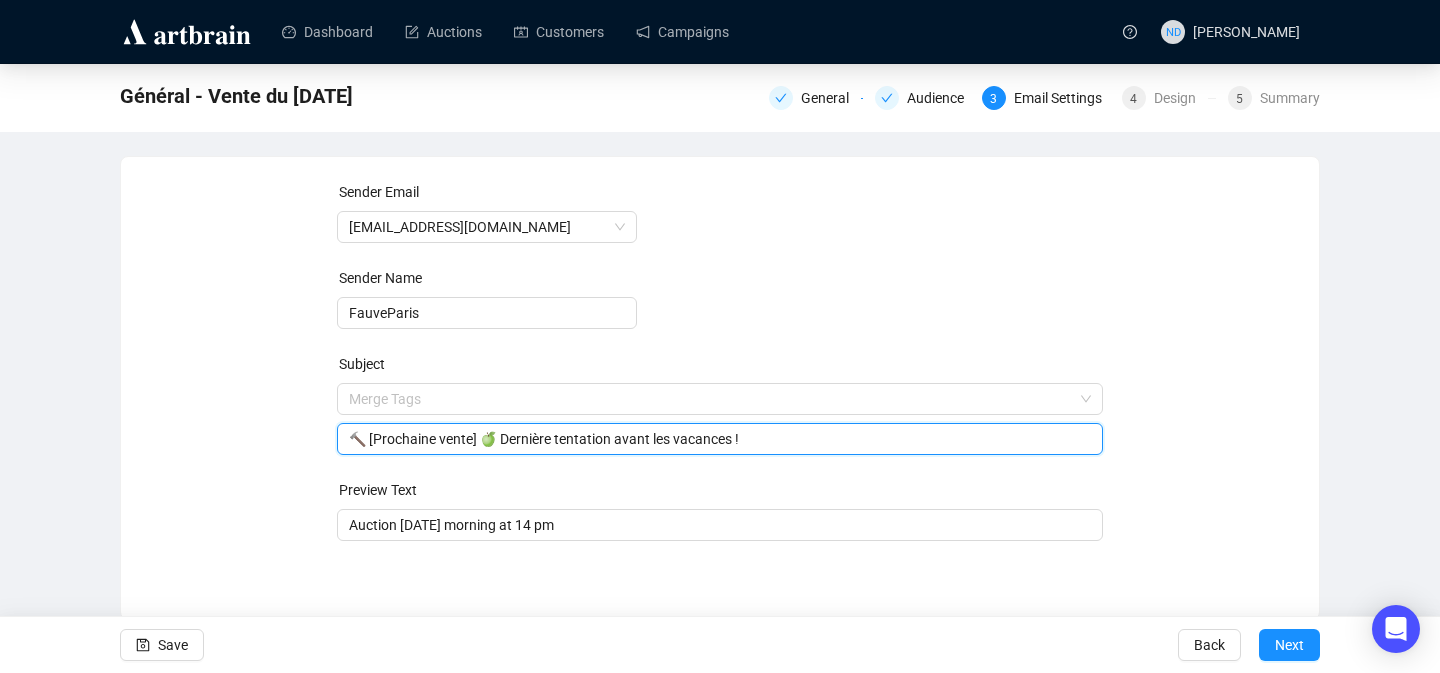 click on "🔨 [Prochaine vente] 🍏 Dernière tentation avant les vacances !" at bounding box center [720, 439] 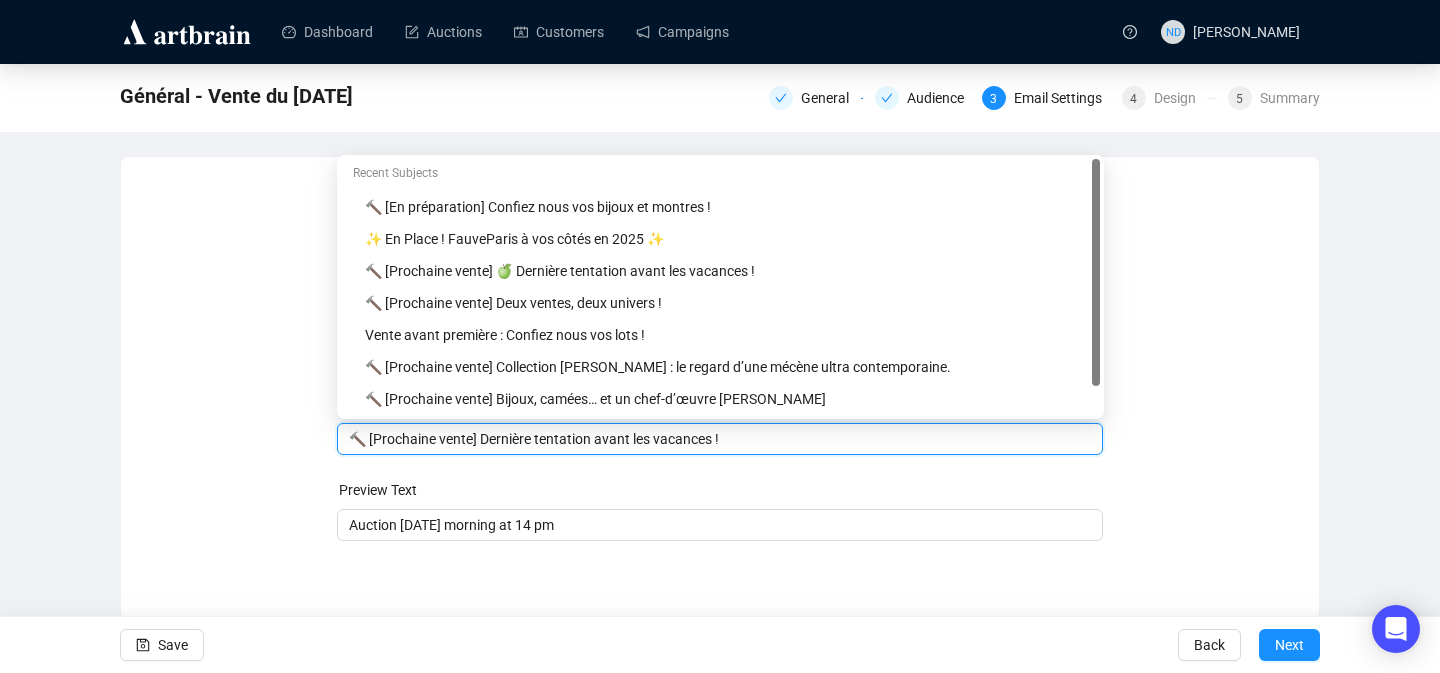 click on "🔨 [Prochaine vente] Dernière tentation avant les vacances !" at bounding box center [720, 439] 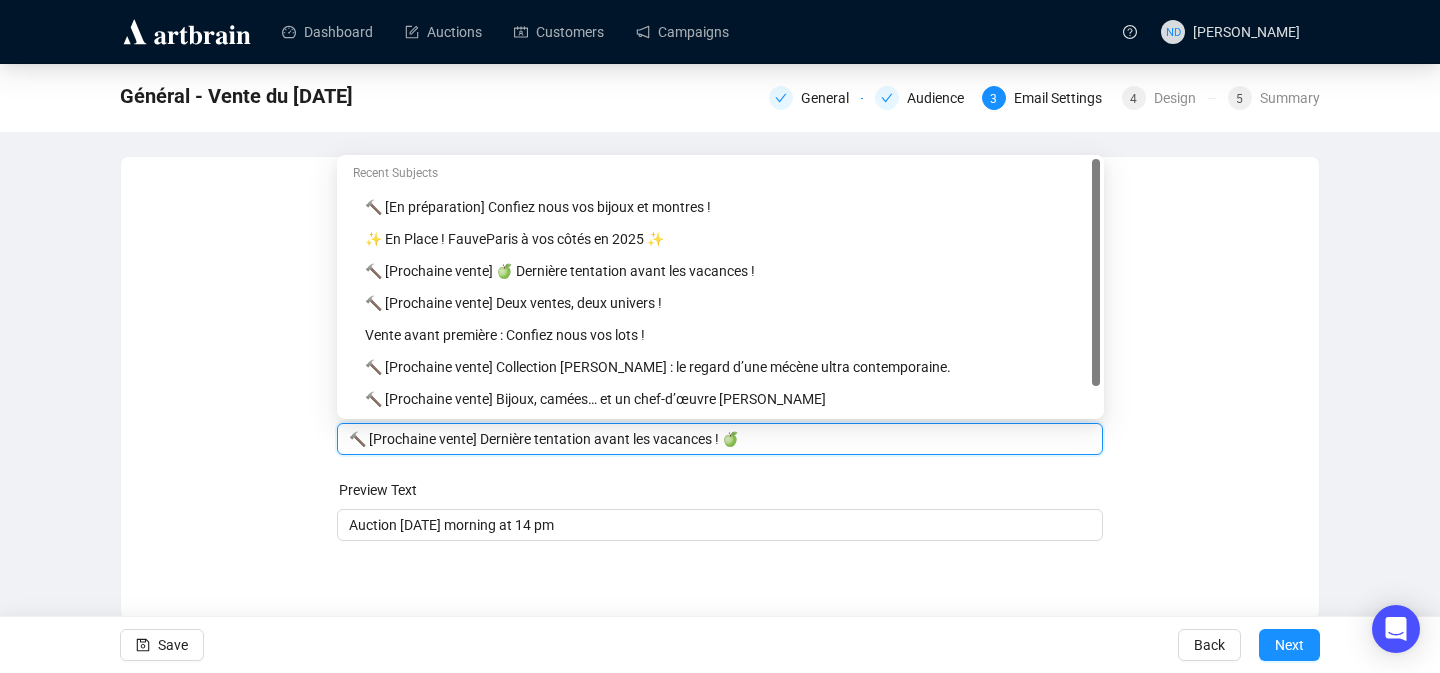 type on "🔨 [Prochaine vente] Dernière tentation avant les vacances ! 🍏" 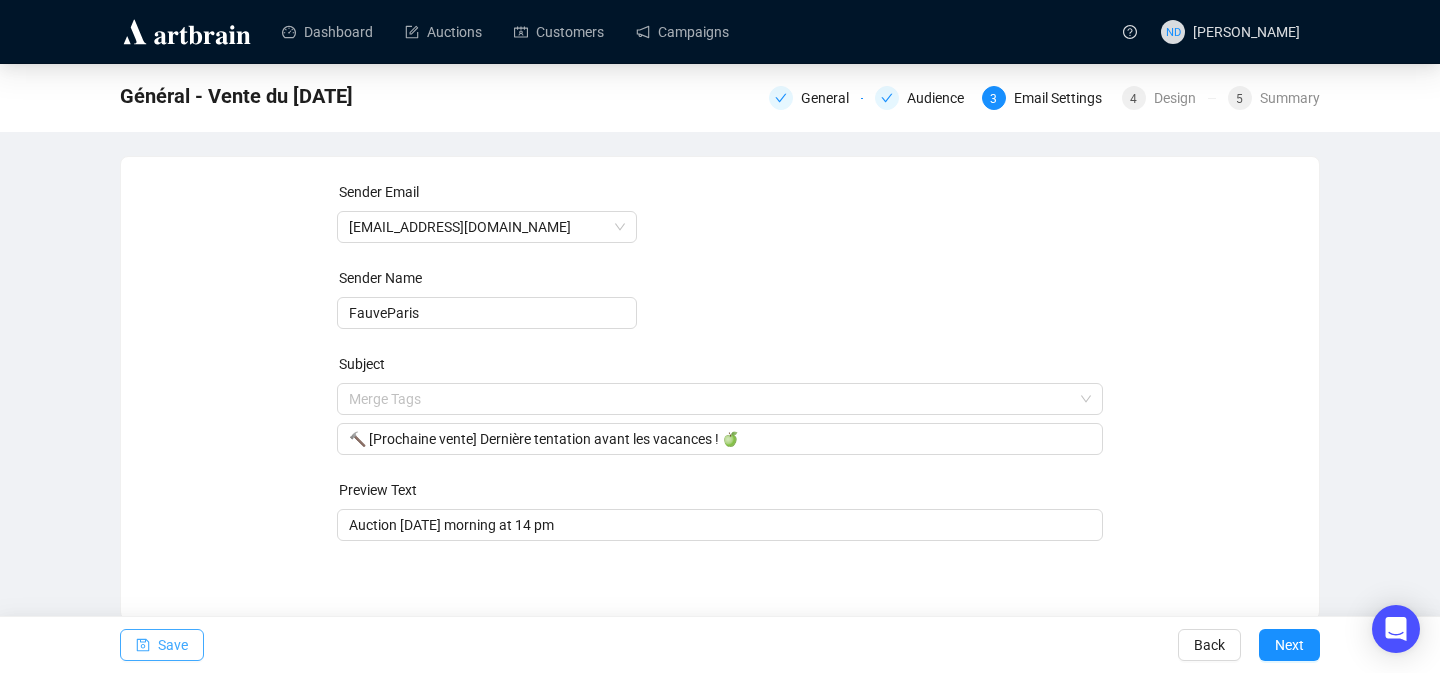click on "Save" at bounding box center [162, 645] 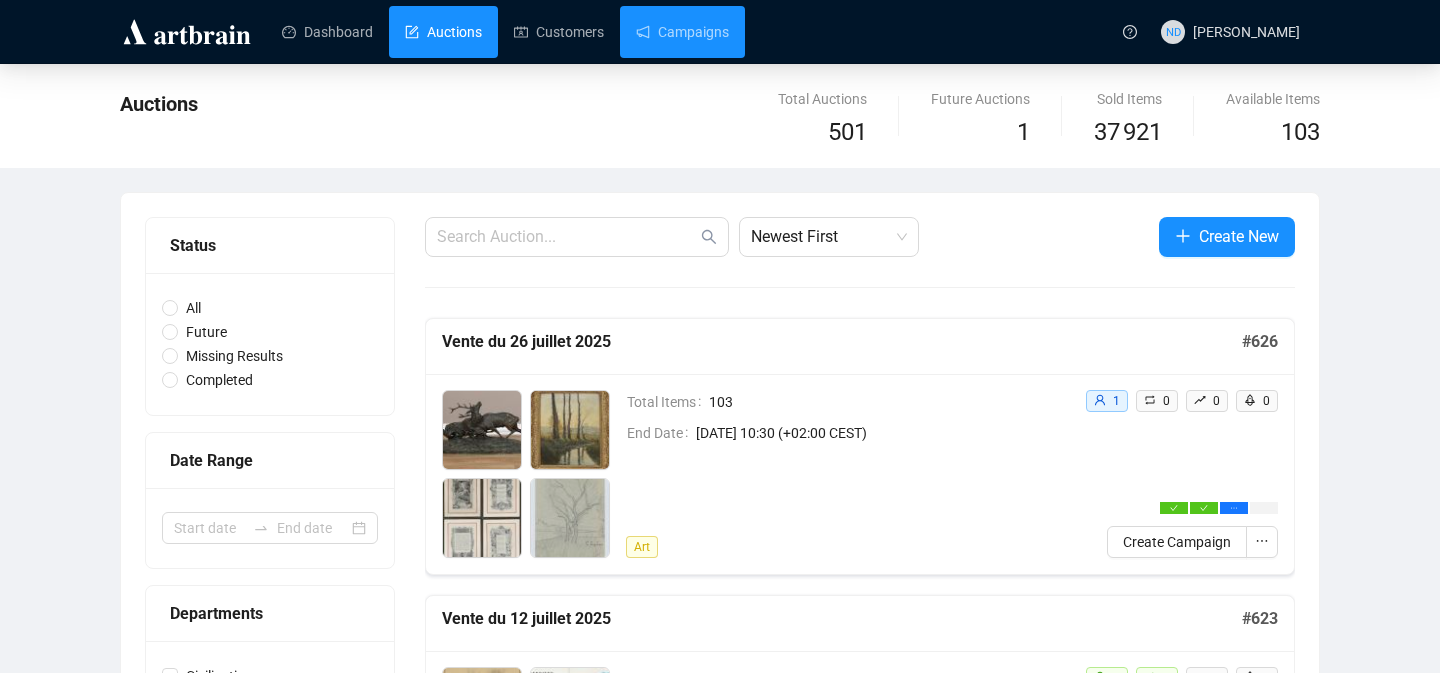 scroll, scrollTop: 0, scrollLeft: 0, axis: both 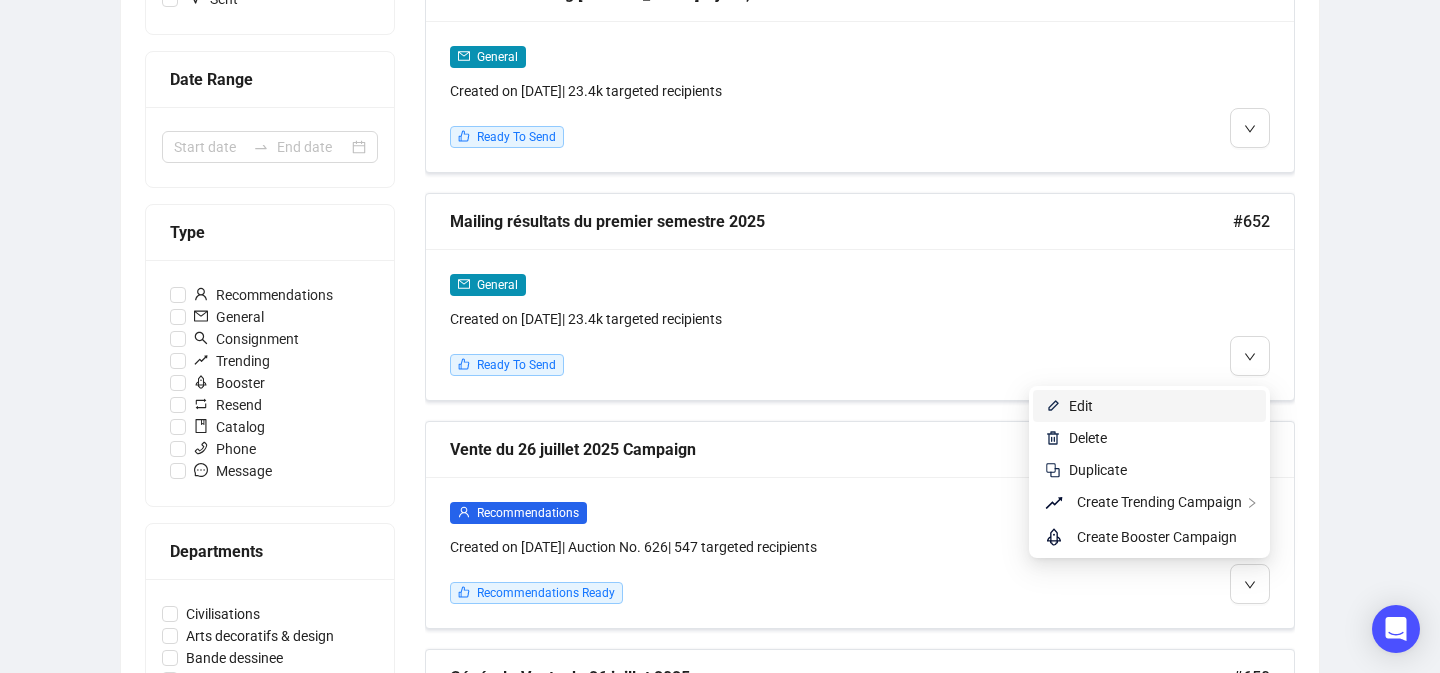 click on "Edit" at bounding box center (1161, 406) 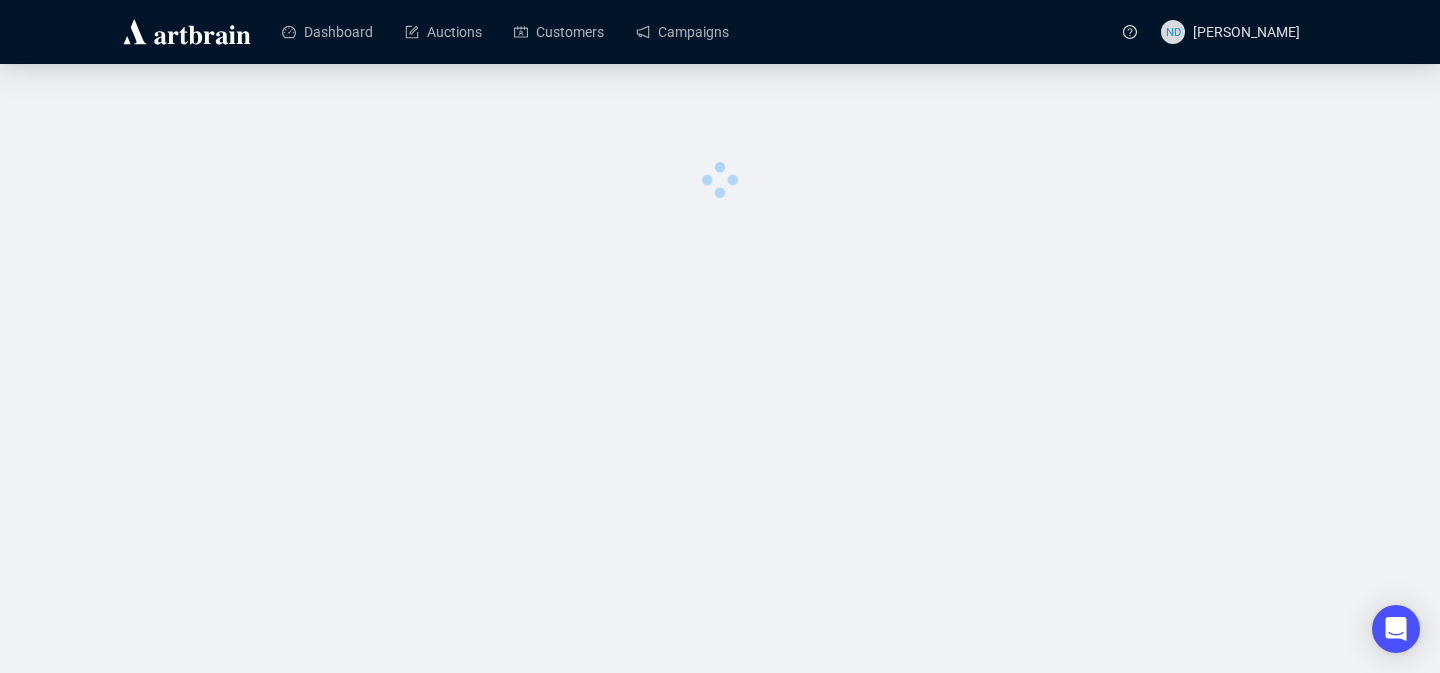 scroll, scrollTop: 0, scrollLeft: 0, axis: both 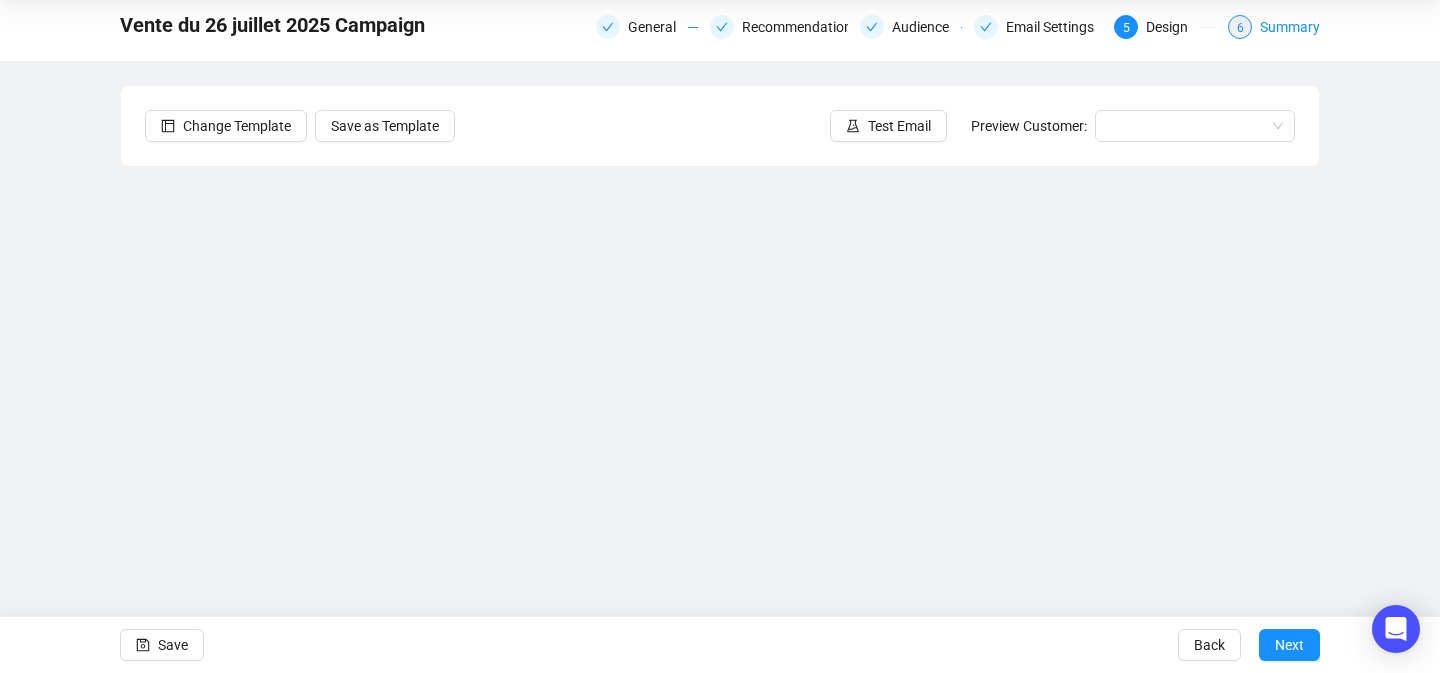 click on "Summary" at bounding box center (1290, 27) 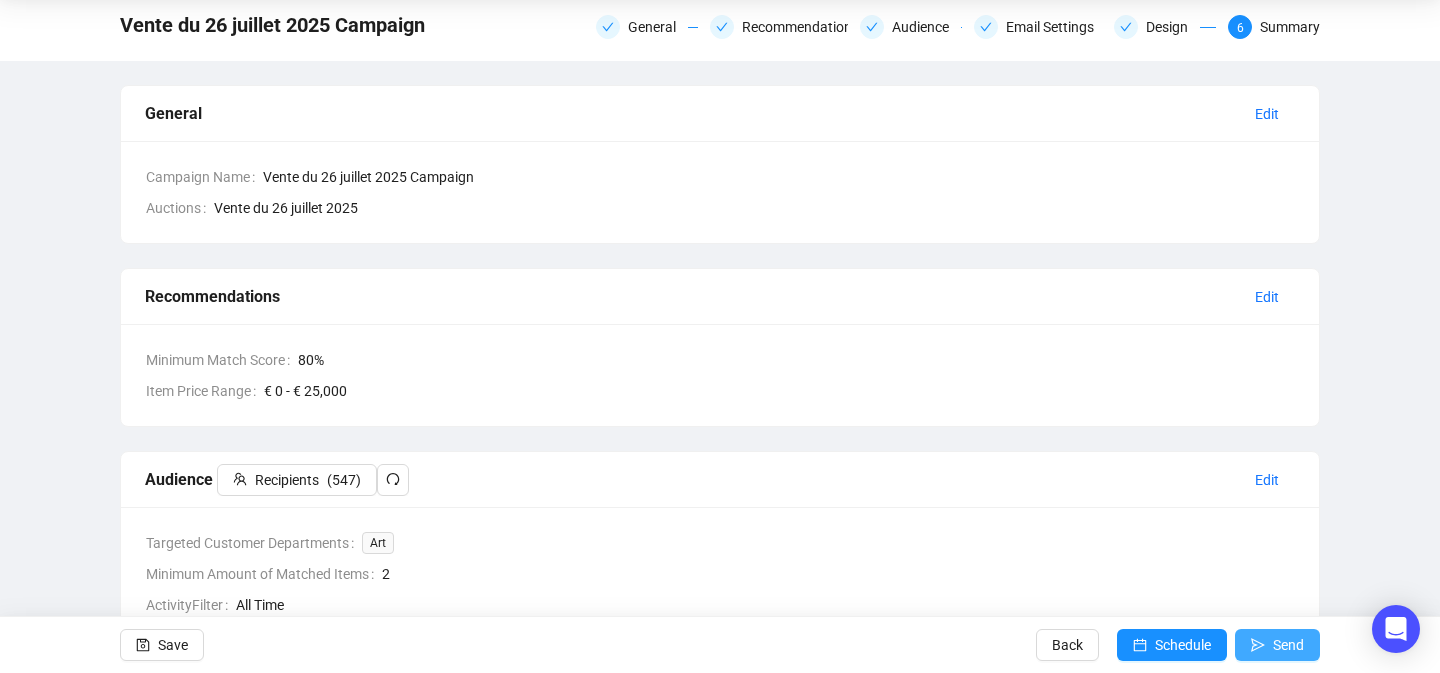 click 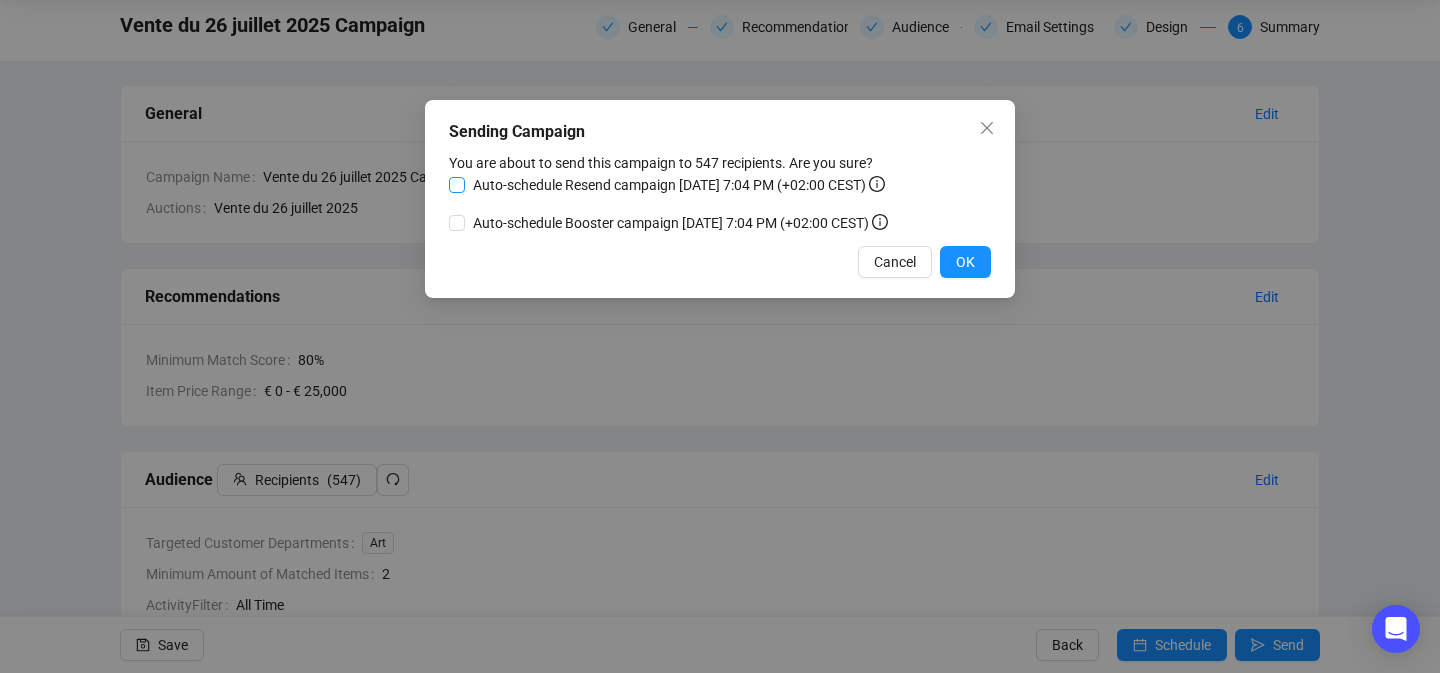 click on "Auto-schedule Resend campaign   [DATE] 7:04 PM (+02:00 CEST)" at bounding box center (679, 185) 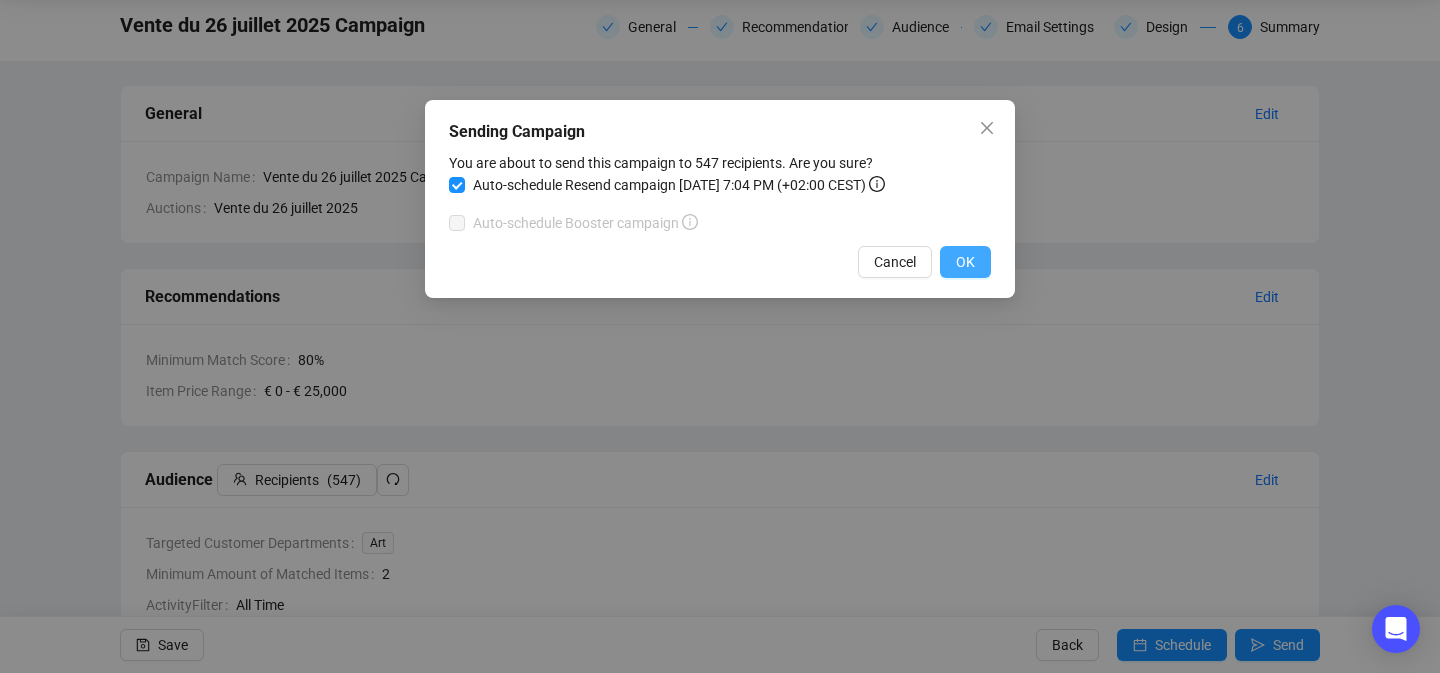 click on "OK" at bounding box center (965, 262) 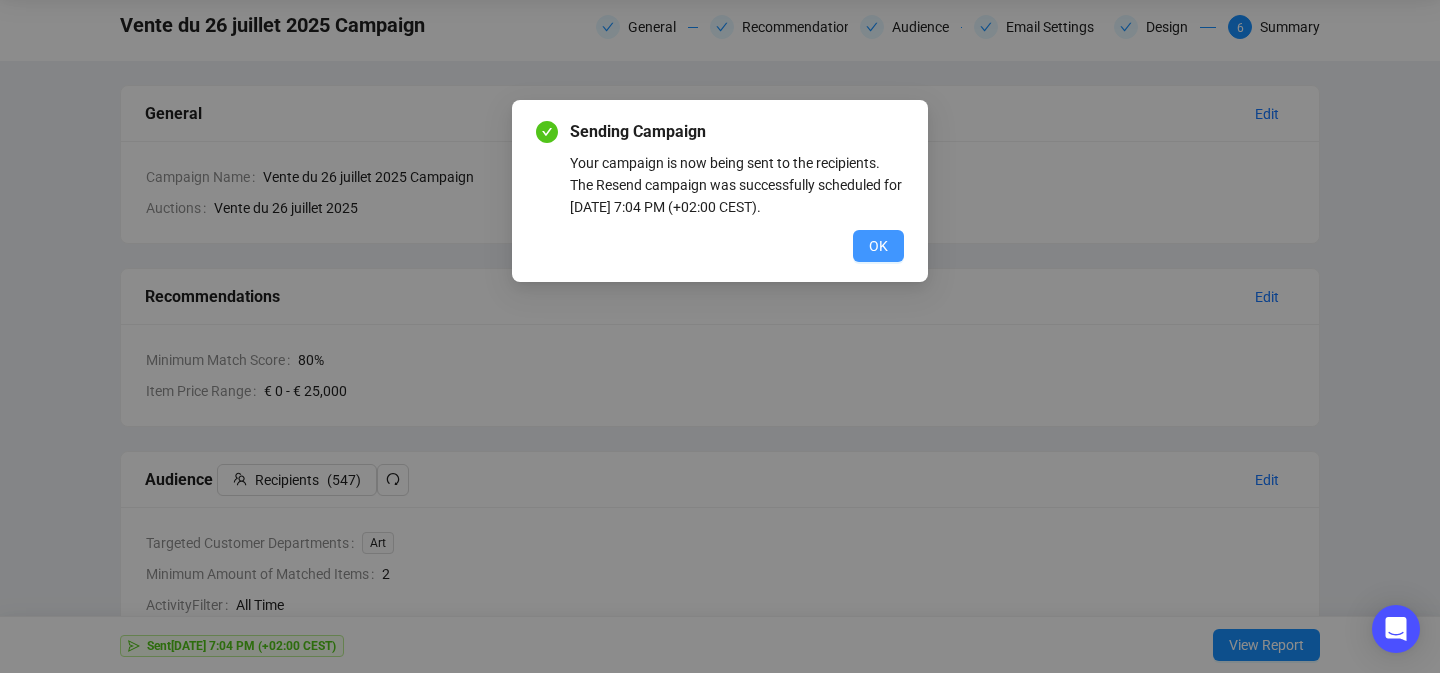 click on "OK" at bounding box center [878, 246] 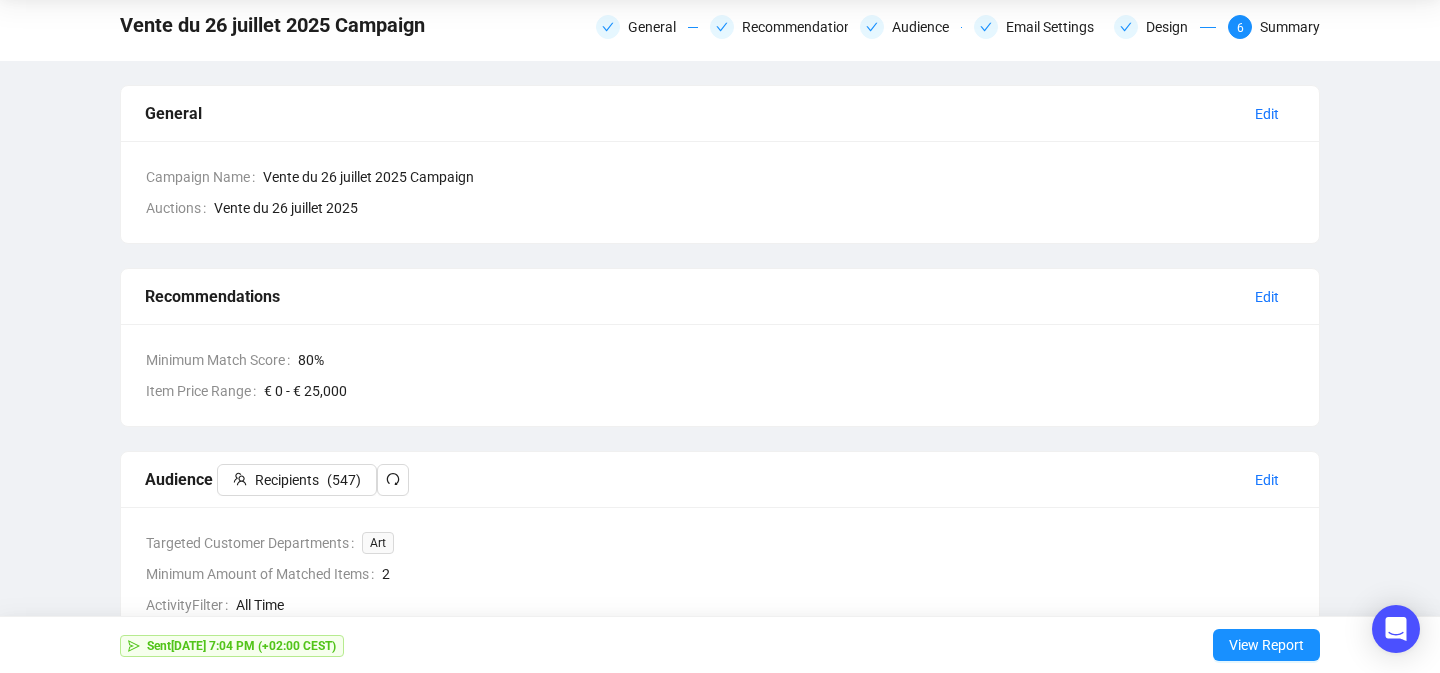 scroll, scrollTop: 0, scrollLeft: 0, axis: both 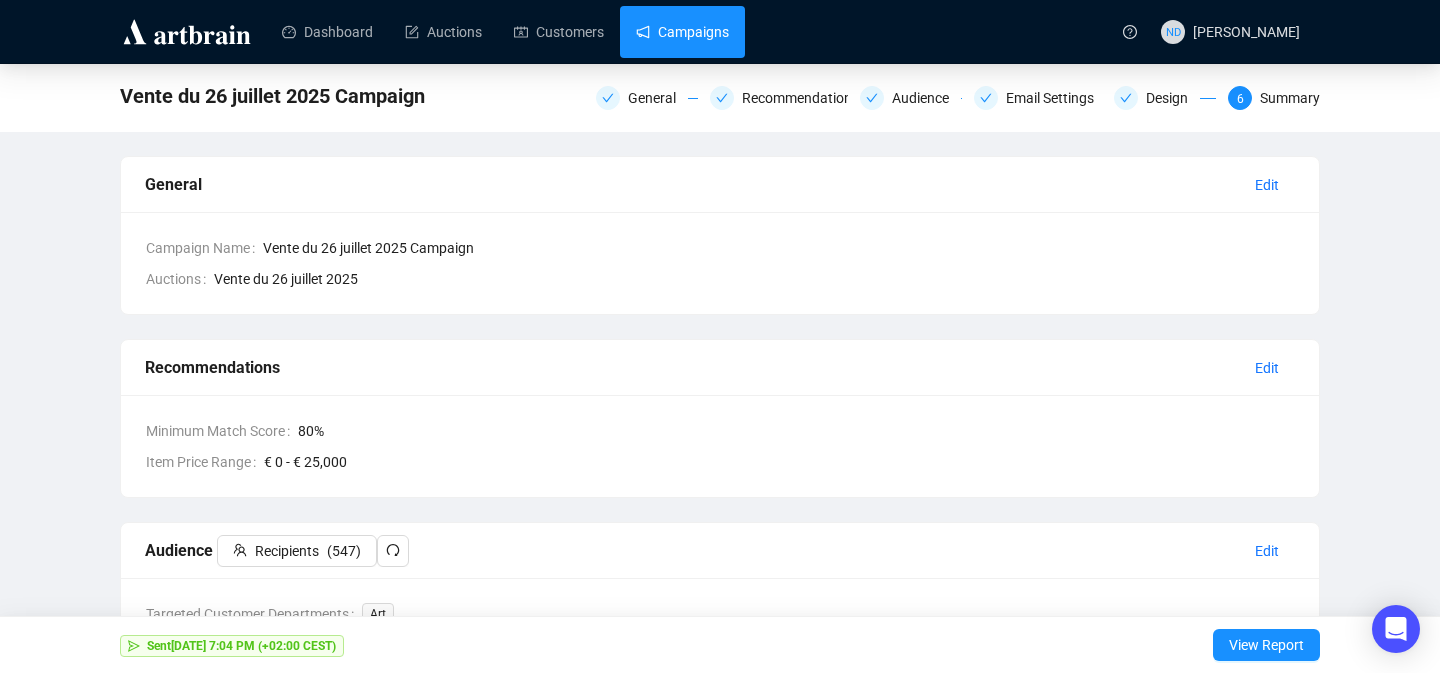 click on "Campaigns" at bounding box center (682, 32) 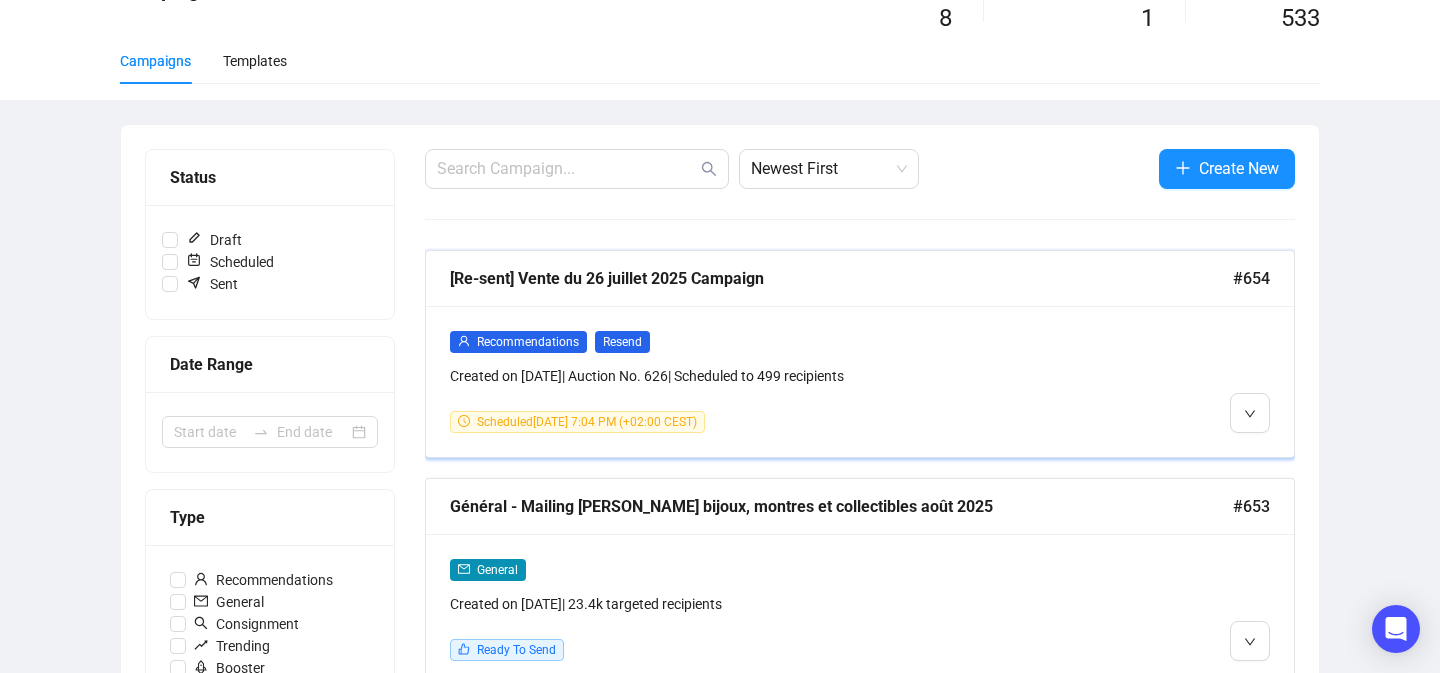 scroll, scrollTop: 282, scrollLeft: 0, axis: vertical 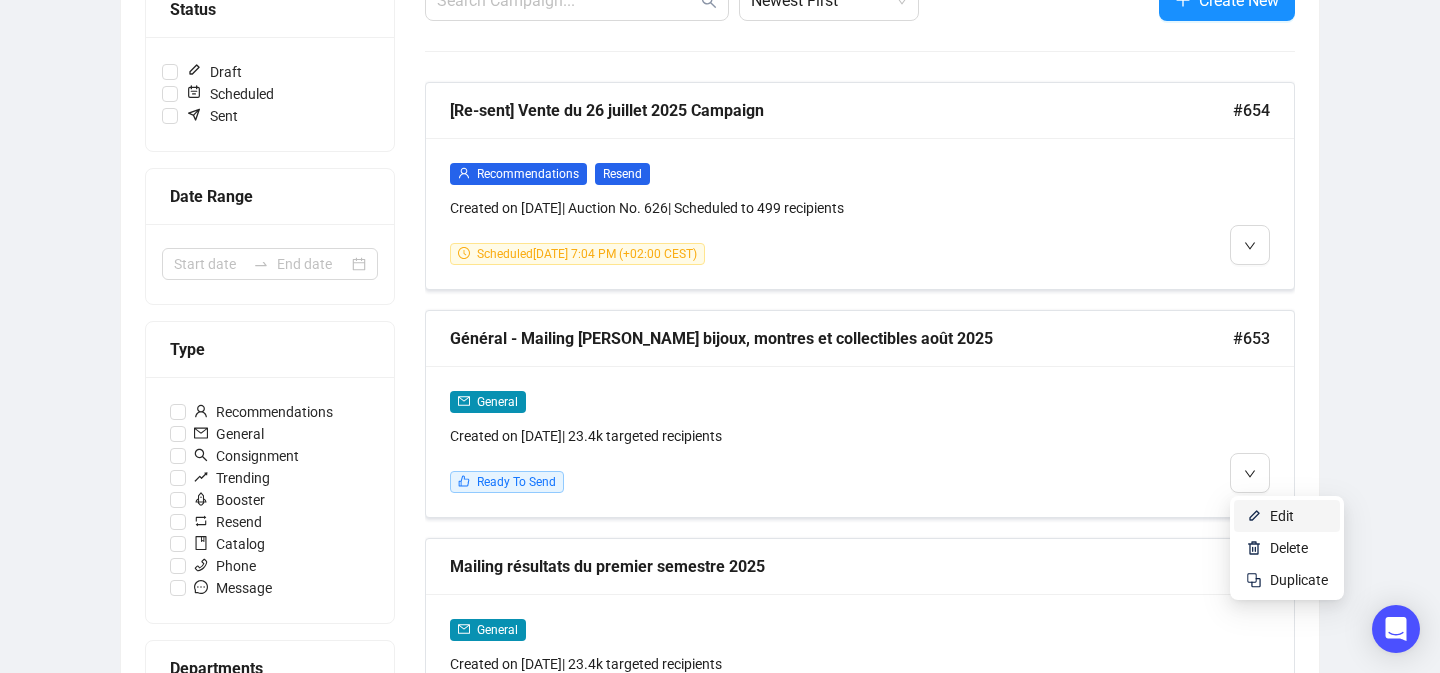 click on "Edit" at bounding box center [1287, 516] 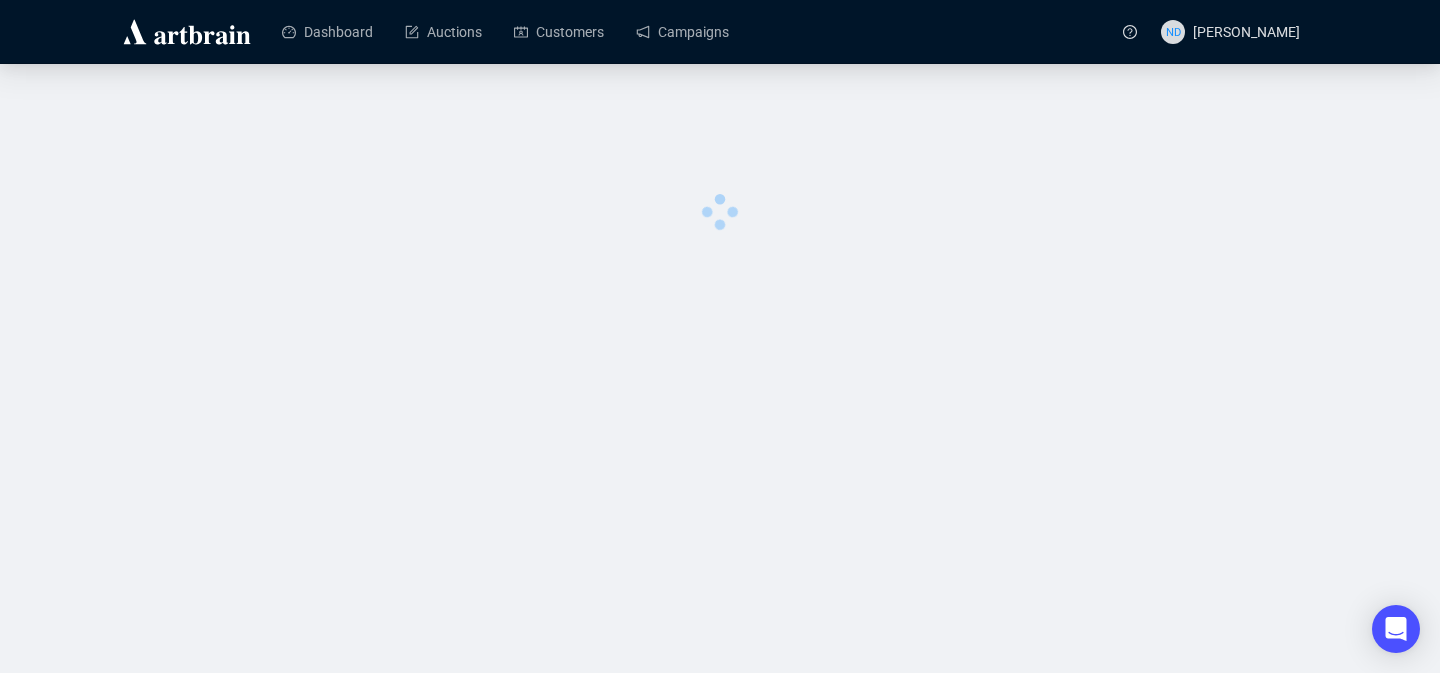 scroll, scrollTop: 0, scrollLeft: 0, axis: both 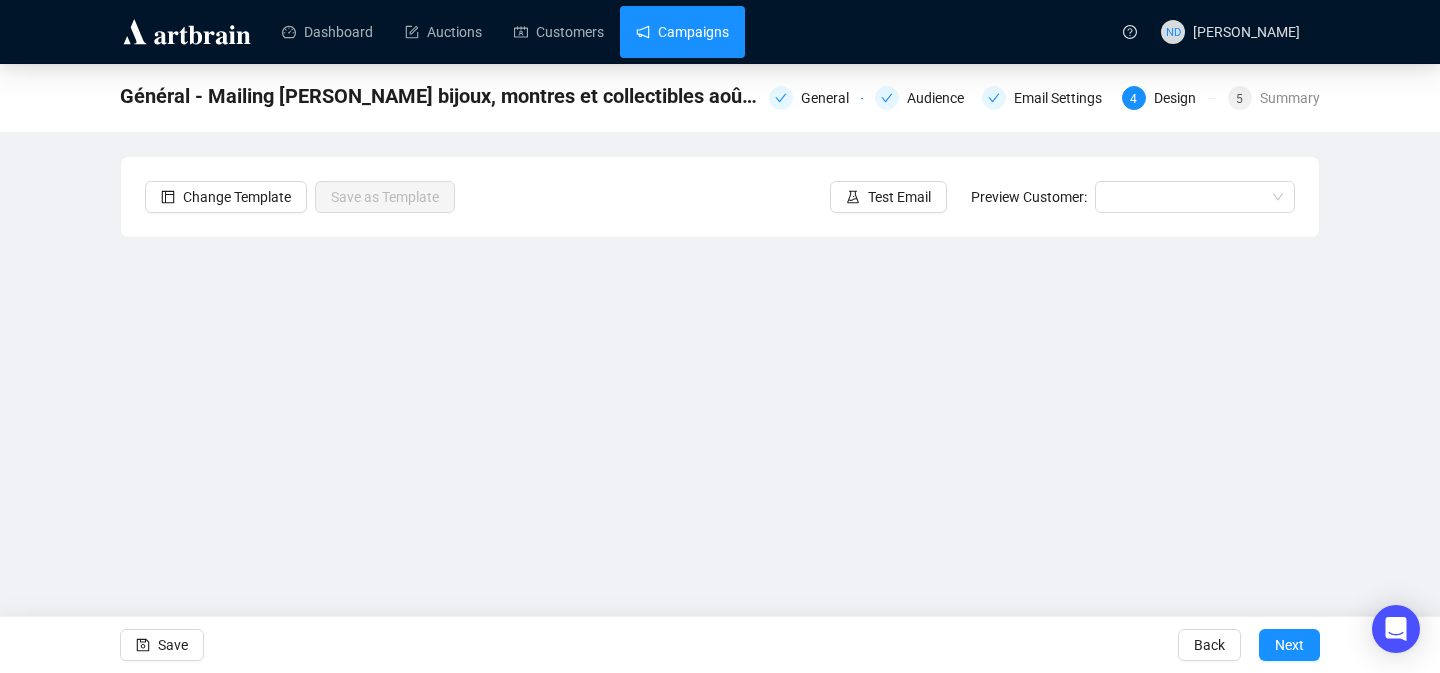 click on "Campaigns" at bounding box center [682, 32] 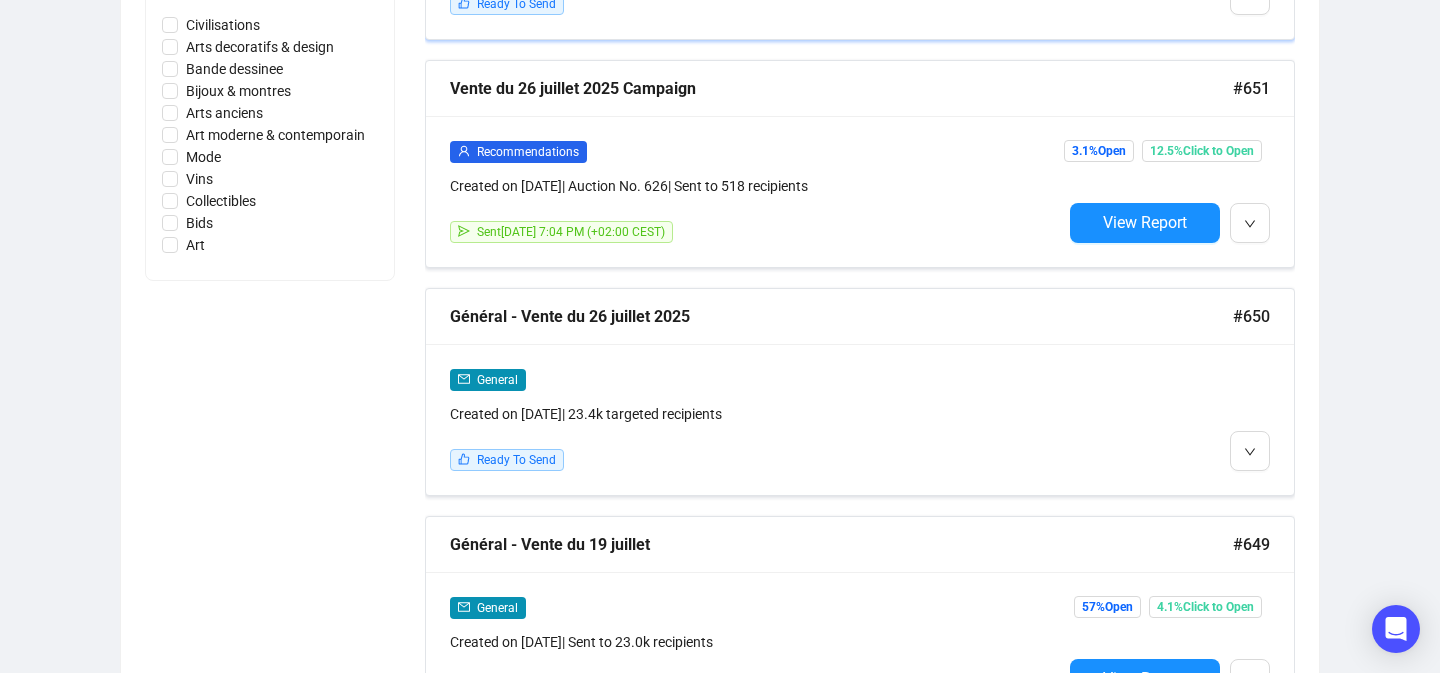 scroll, scrollTop: 989, scrollLeft: 0, axis: vertical 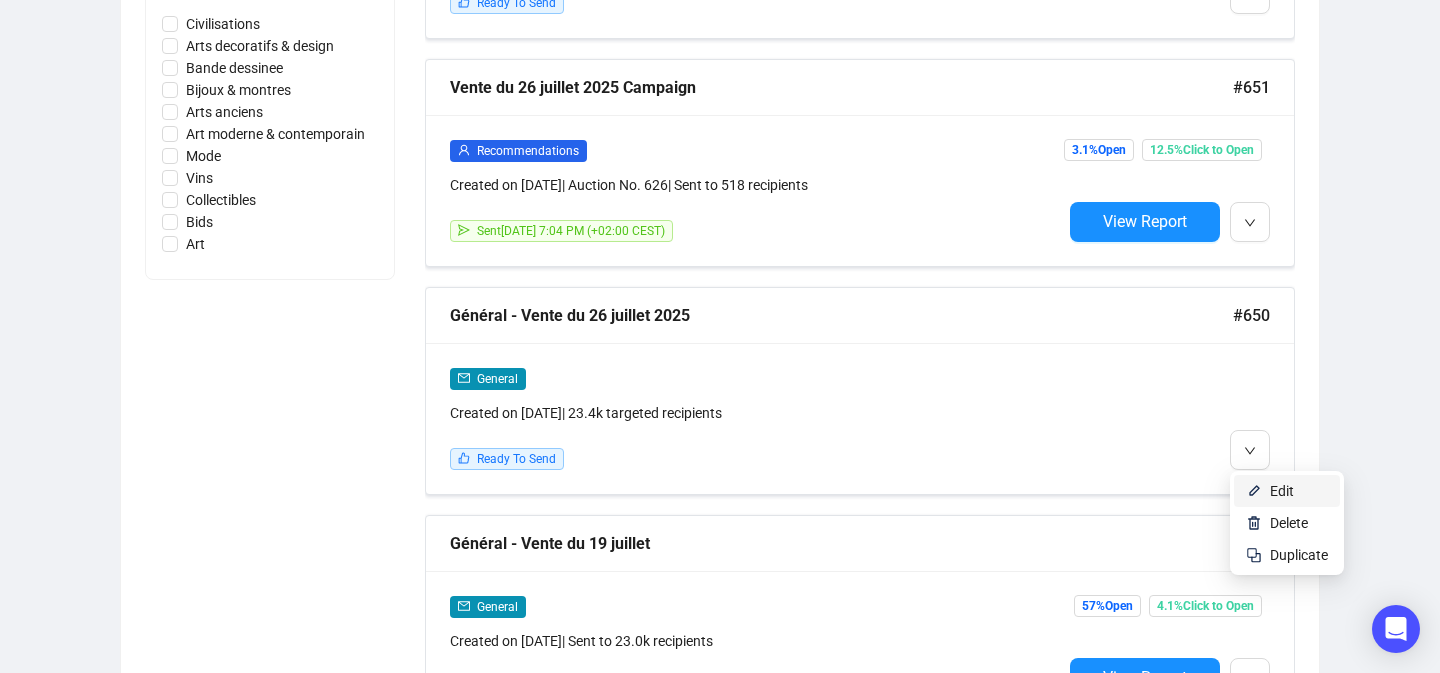 click on "Edit" at bounding box center (1287, 491) 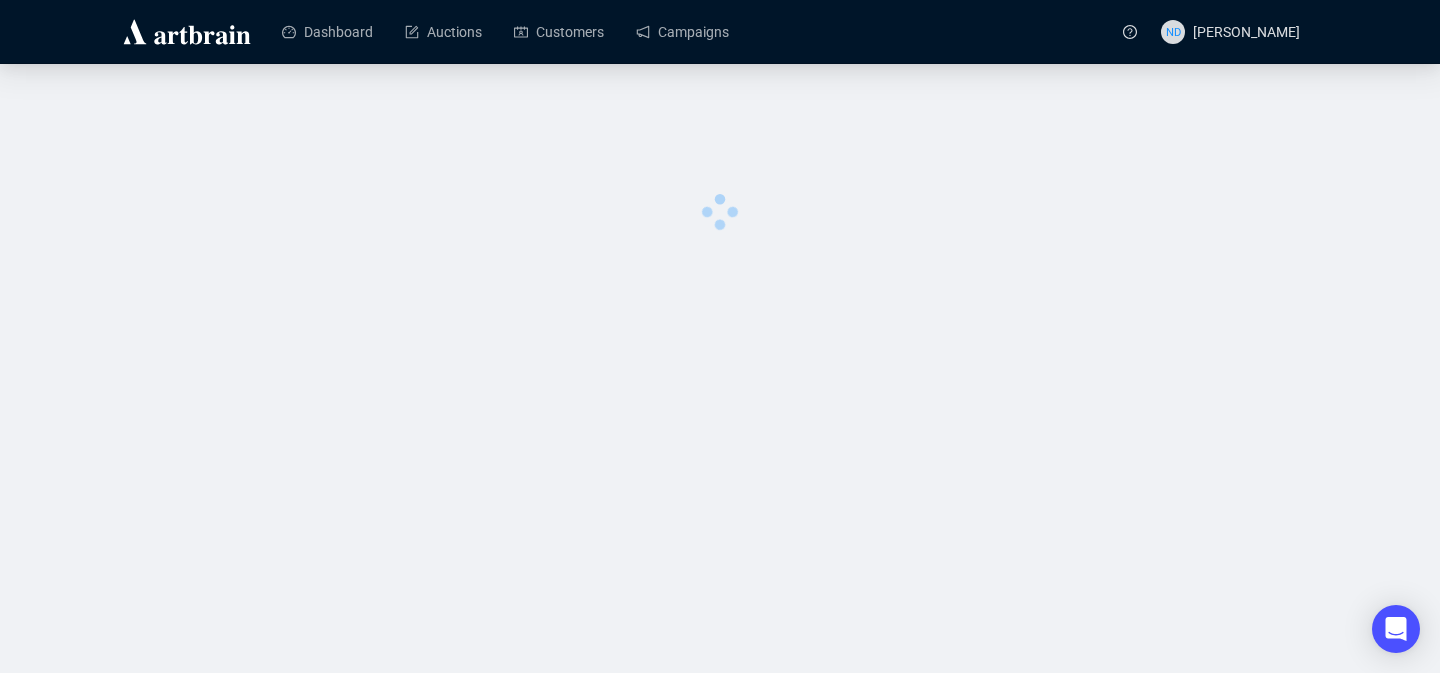 scroll, scrollTop: 0, scrollLeft: 0, axis: both 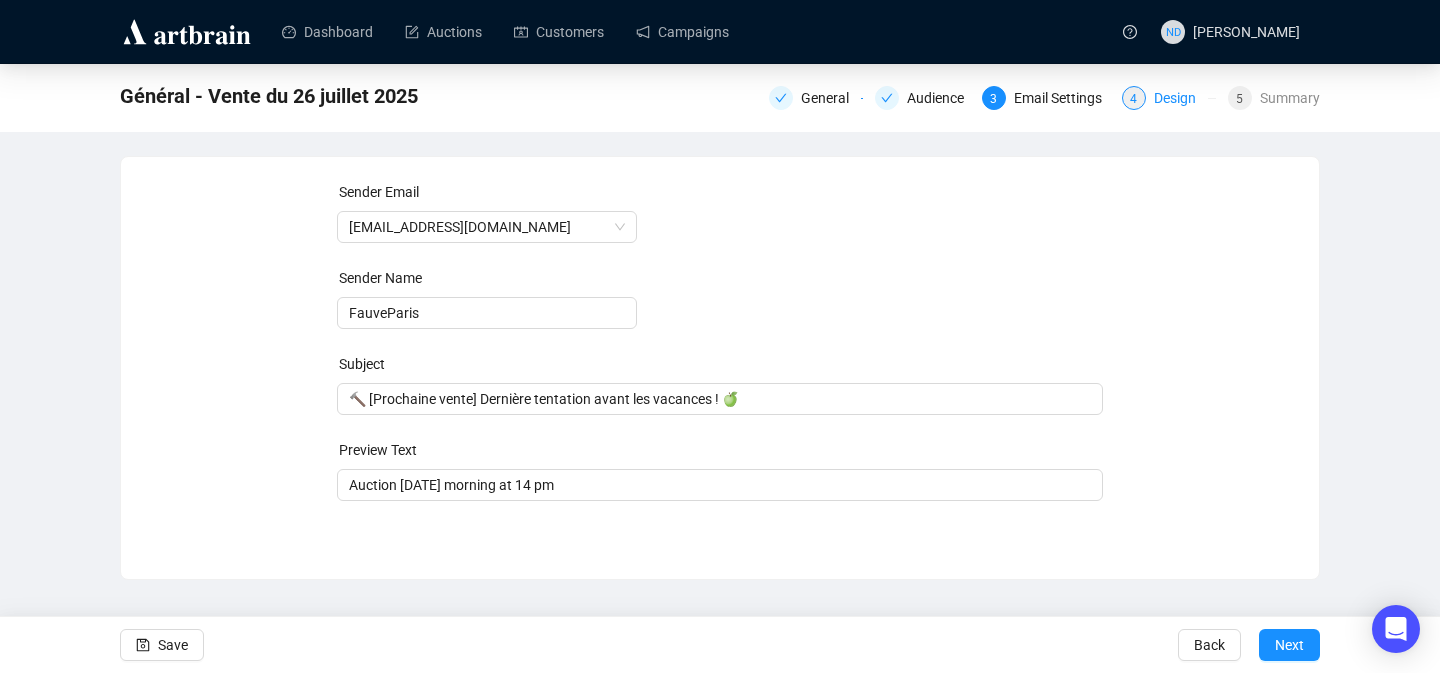 click on "Design" at bounding box center (1181, 98) 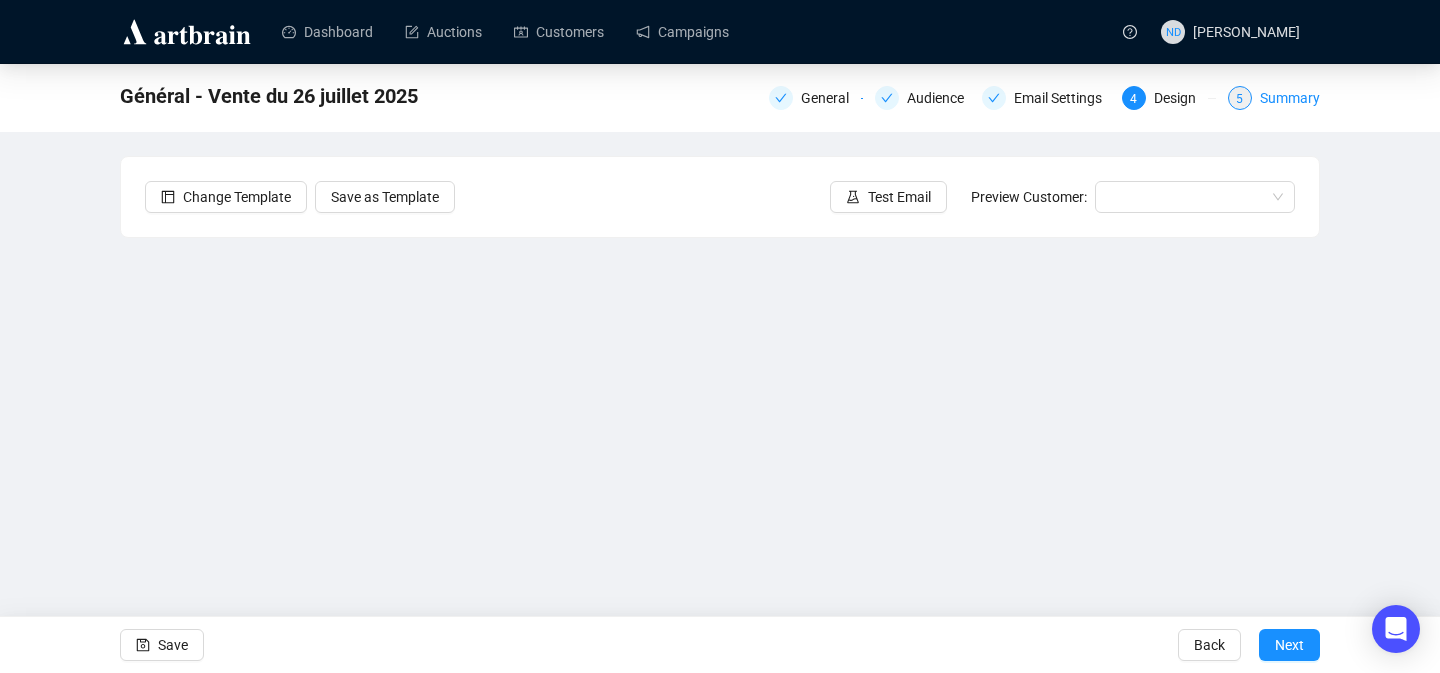 click on "Summary" at bounding box center (1290, 98) 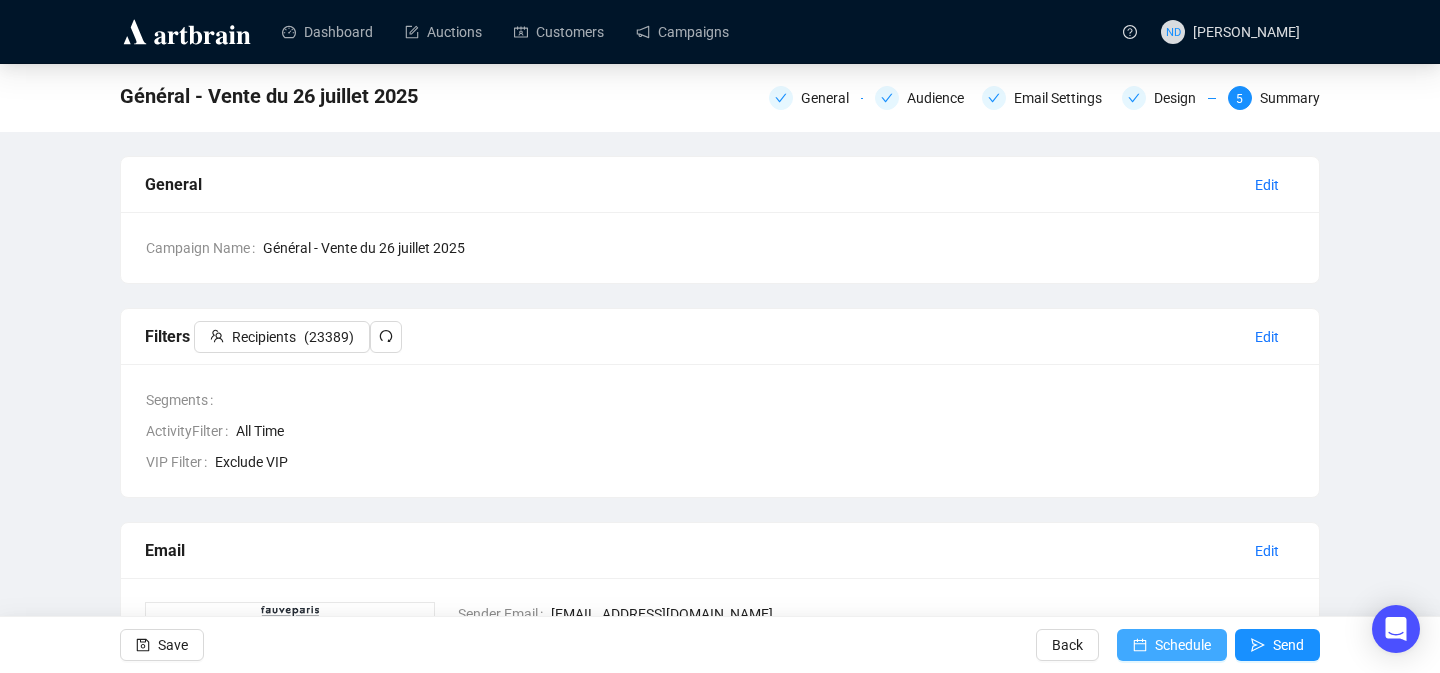 click on "Schedule" at bounding box center (1183, 645) 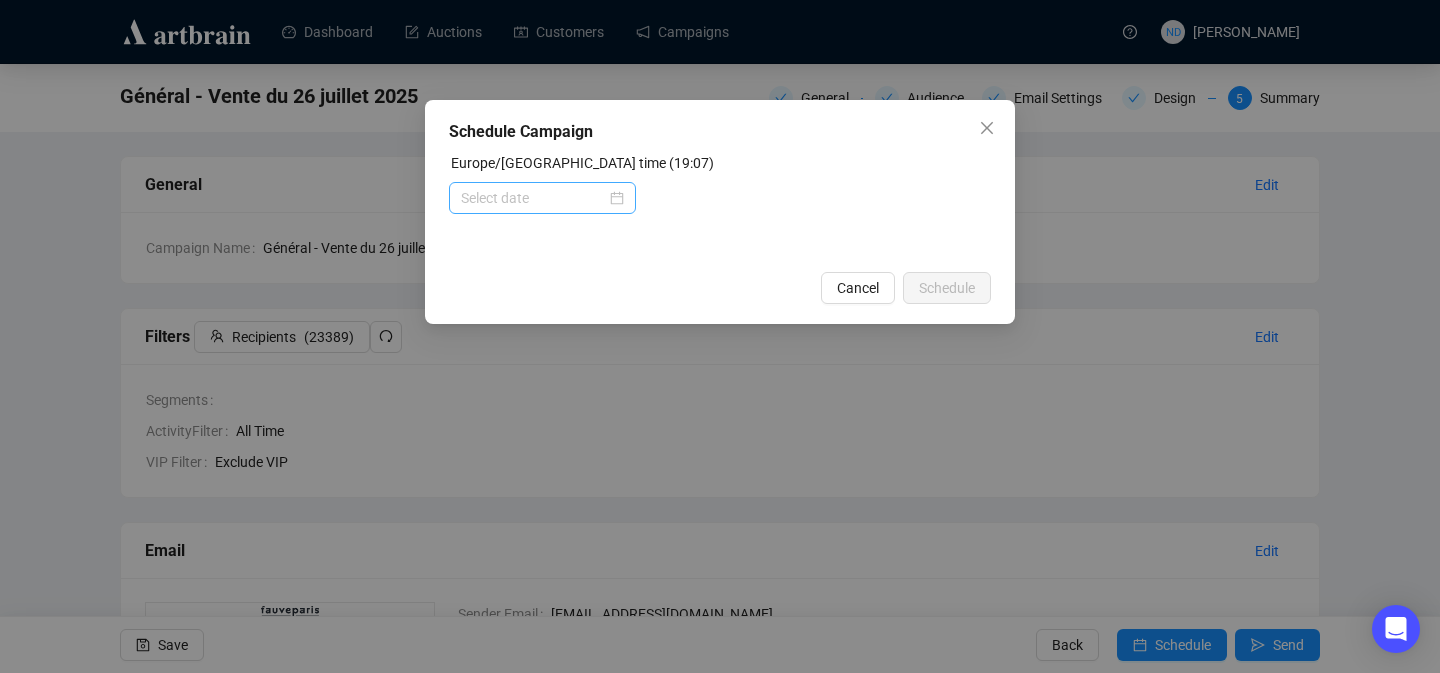 click at bounding box center (542, 198) 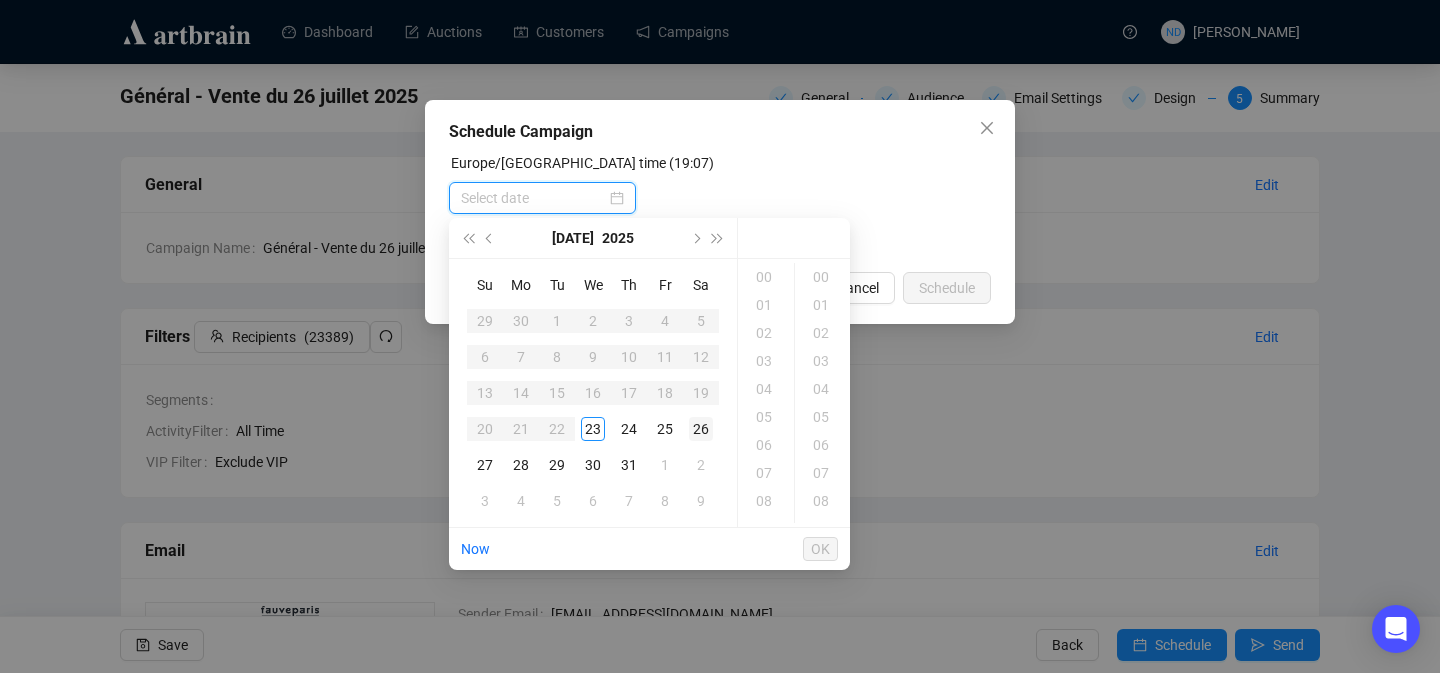type on "[DATE] 00:00" 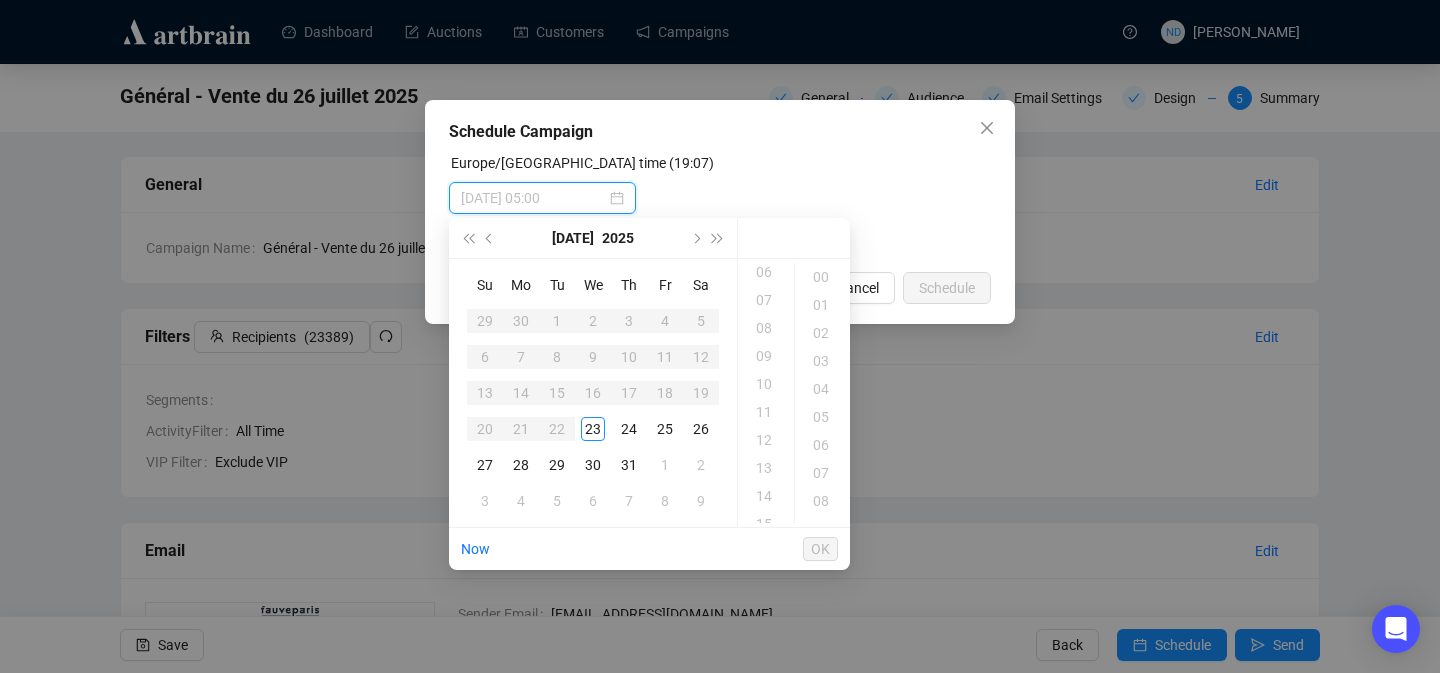 type on "[DATE] 13:00" 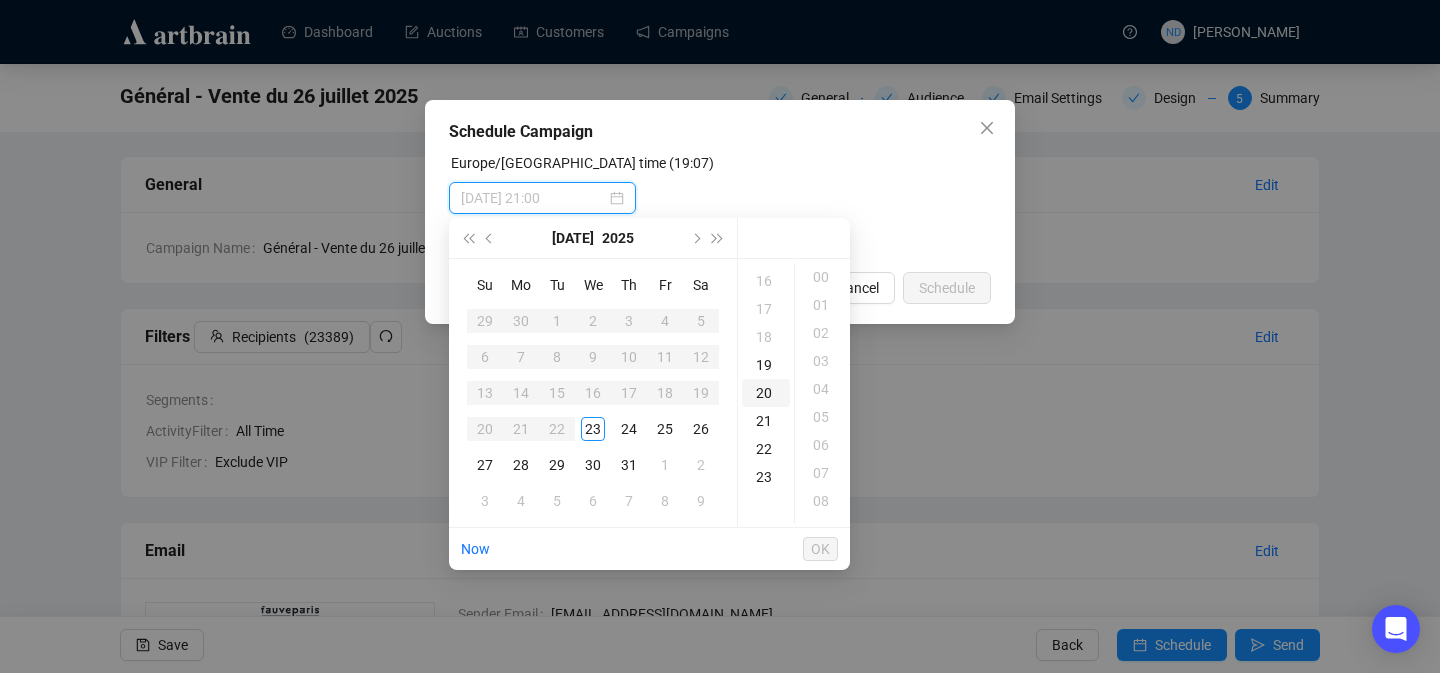 type on "[DATE] 20:00" 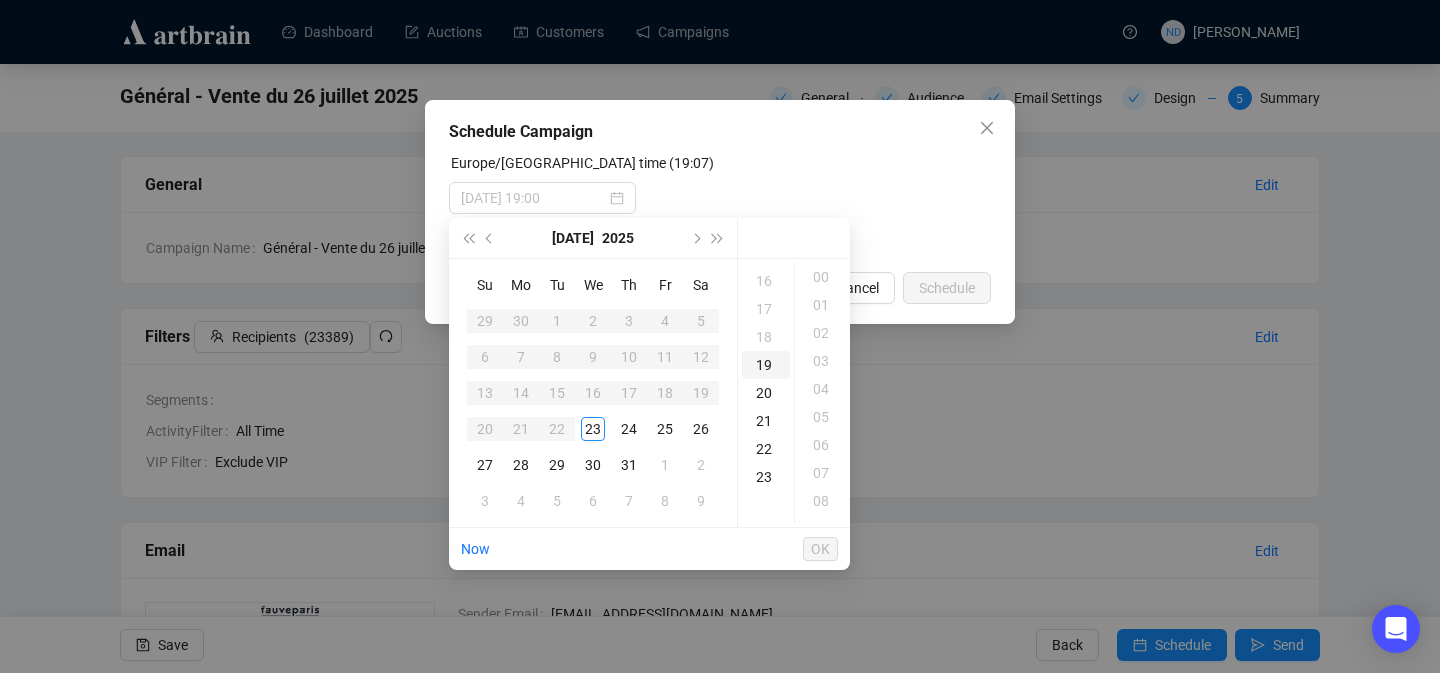 click on "19" at bounding box center (766, 365) 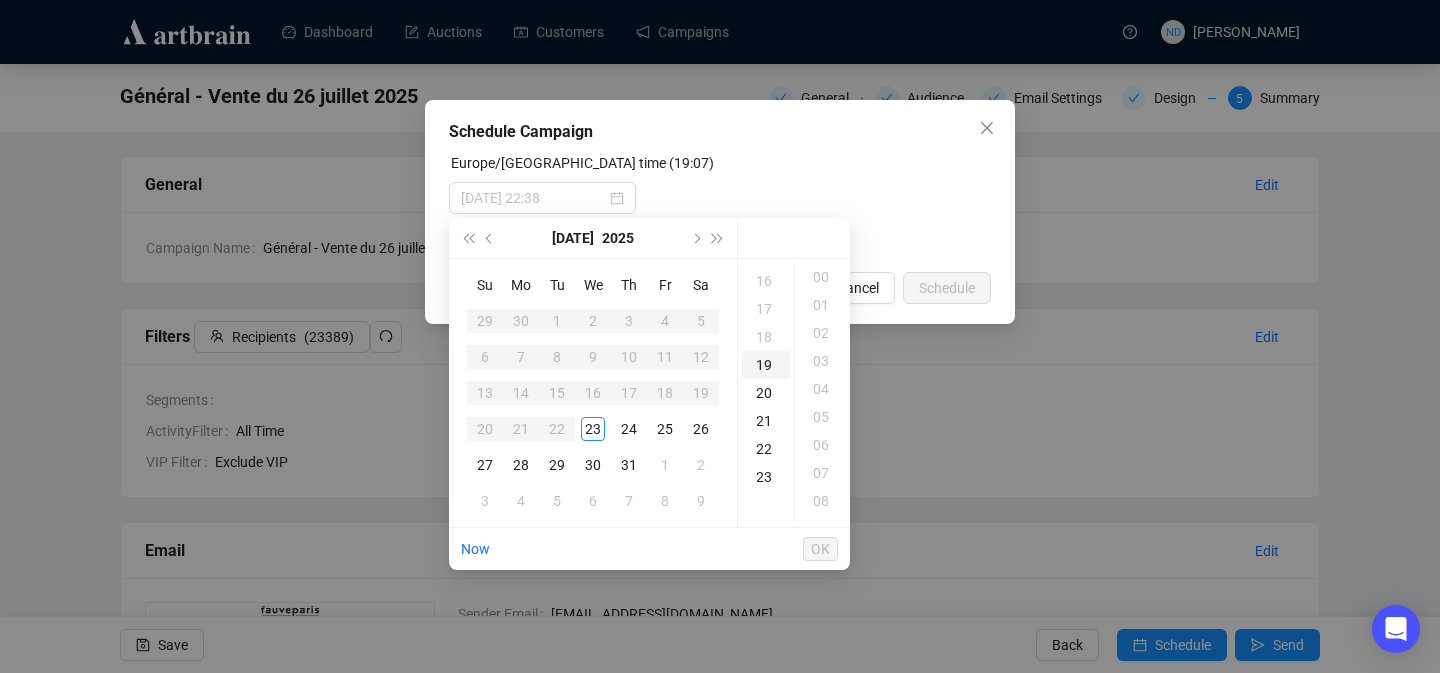 scroll, scrollTop: 528, scrollLeft: 0, axis: vertical 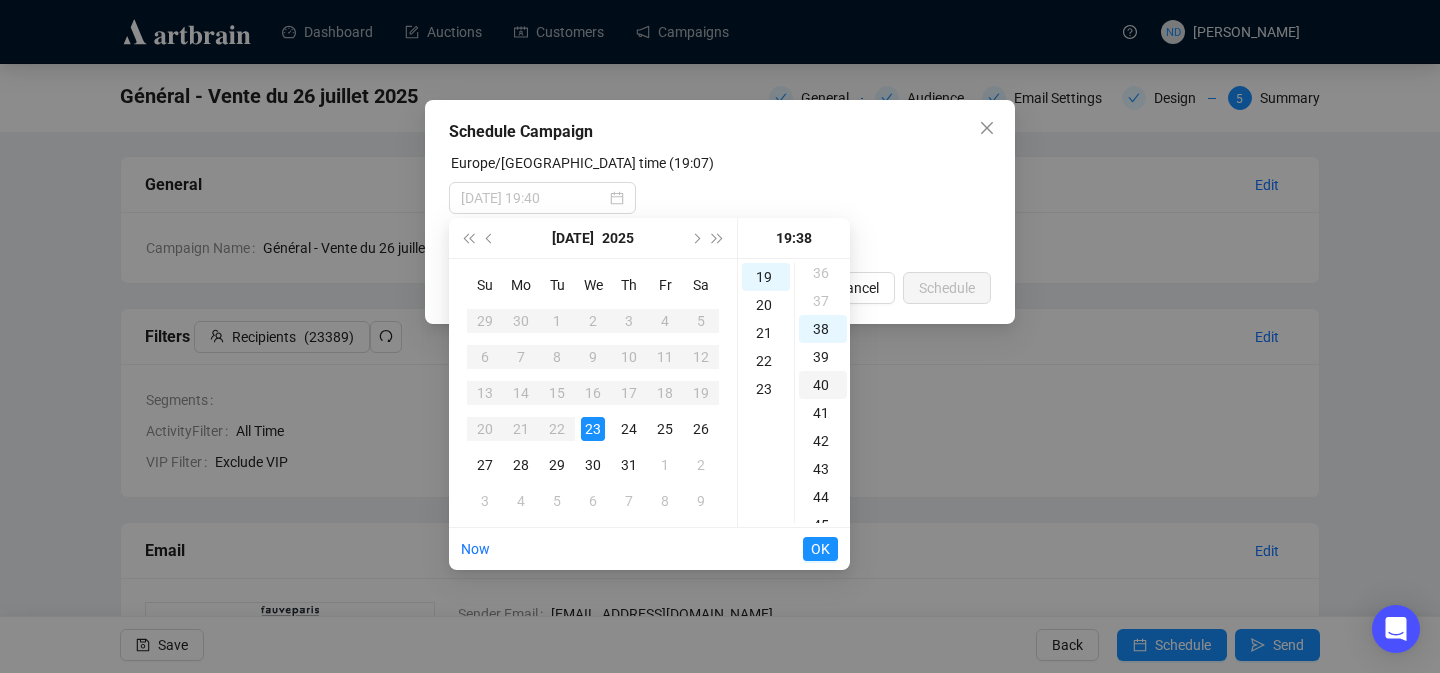 click on "40" at bounding box center [823, 385] 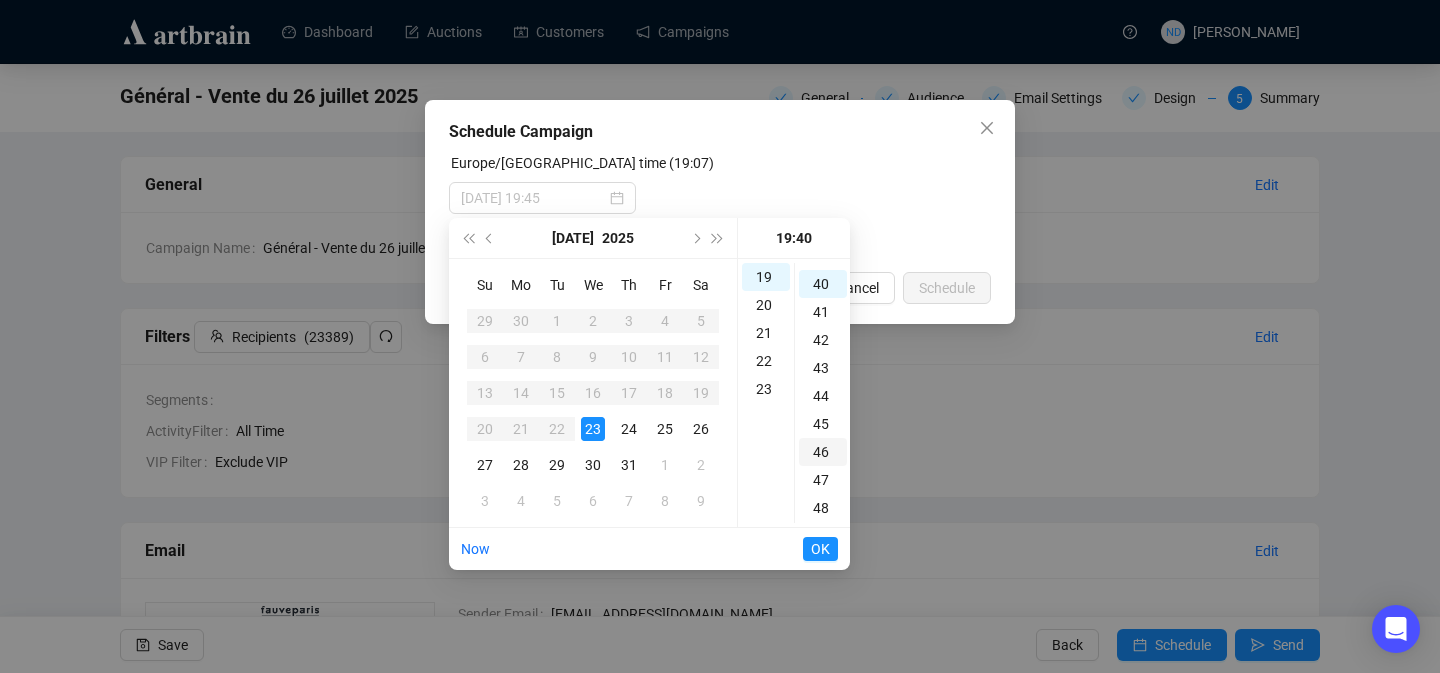 scroll, scrollTop: 1120, scrollLeft: 0, axis: vertical 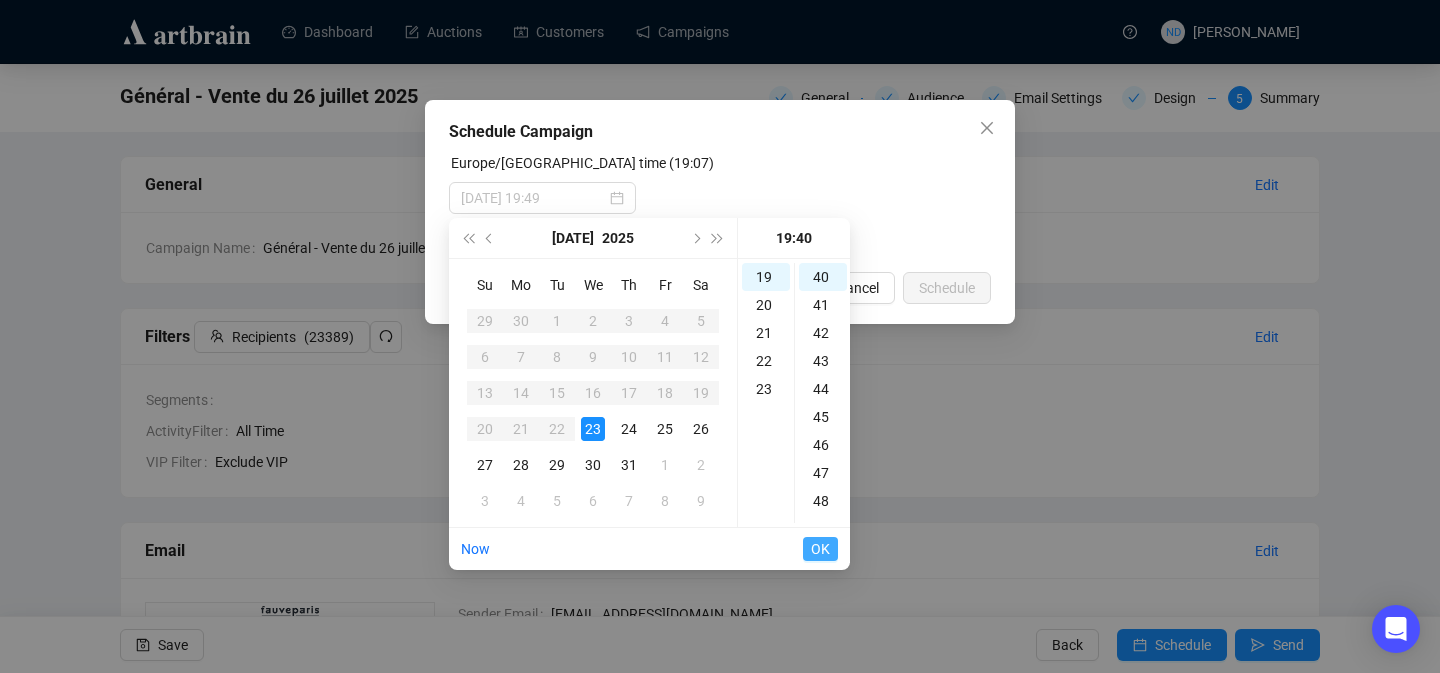 type on "[DATE] 19:40" 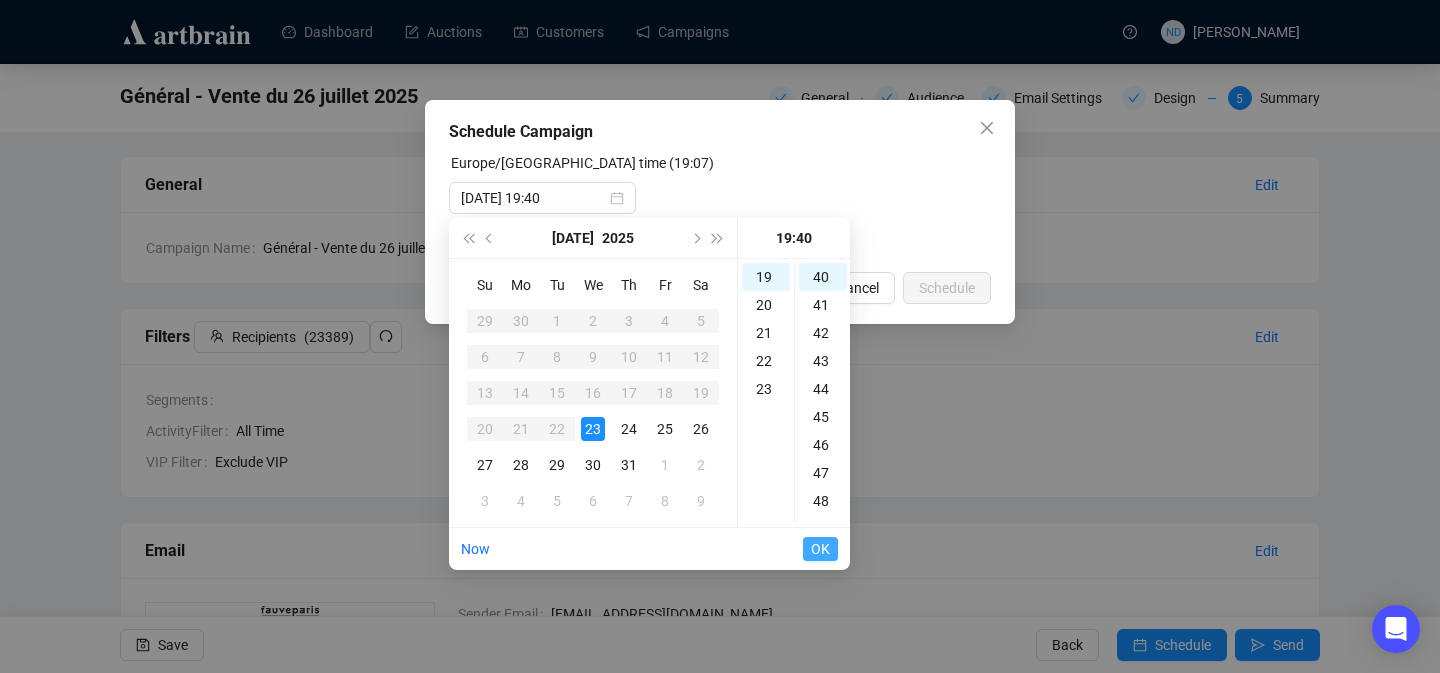 click on "OK" at bounding box center (820, 549) 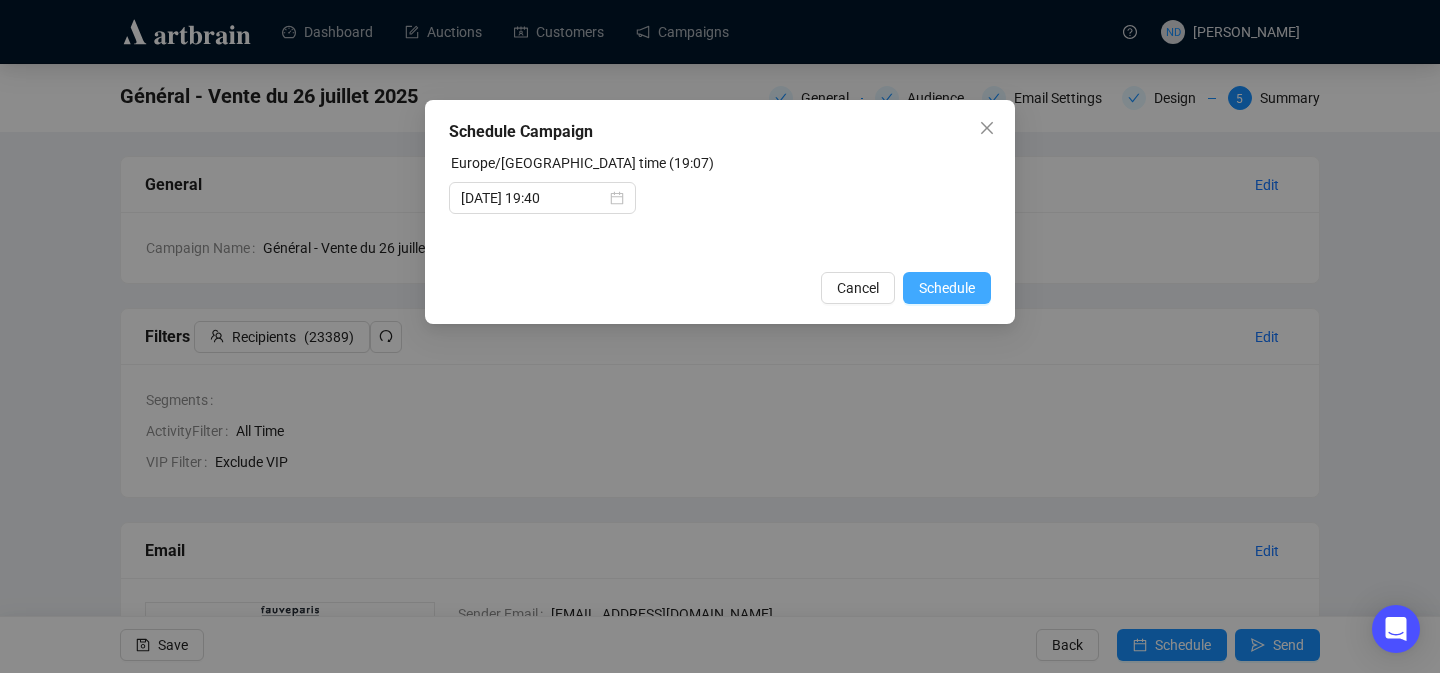 click on "Schedule" at bounding box center (947, 288) 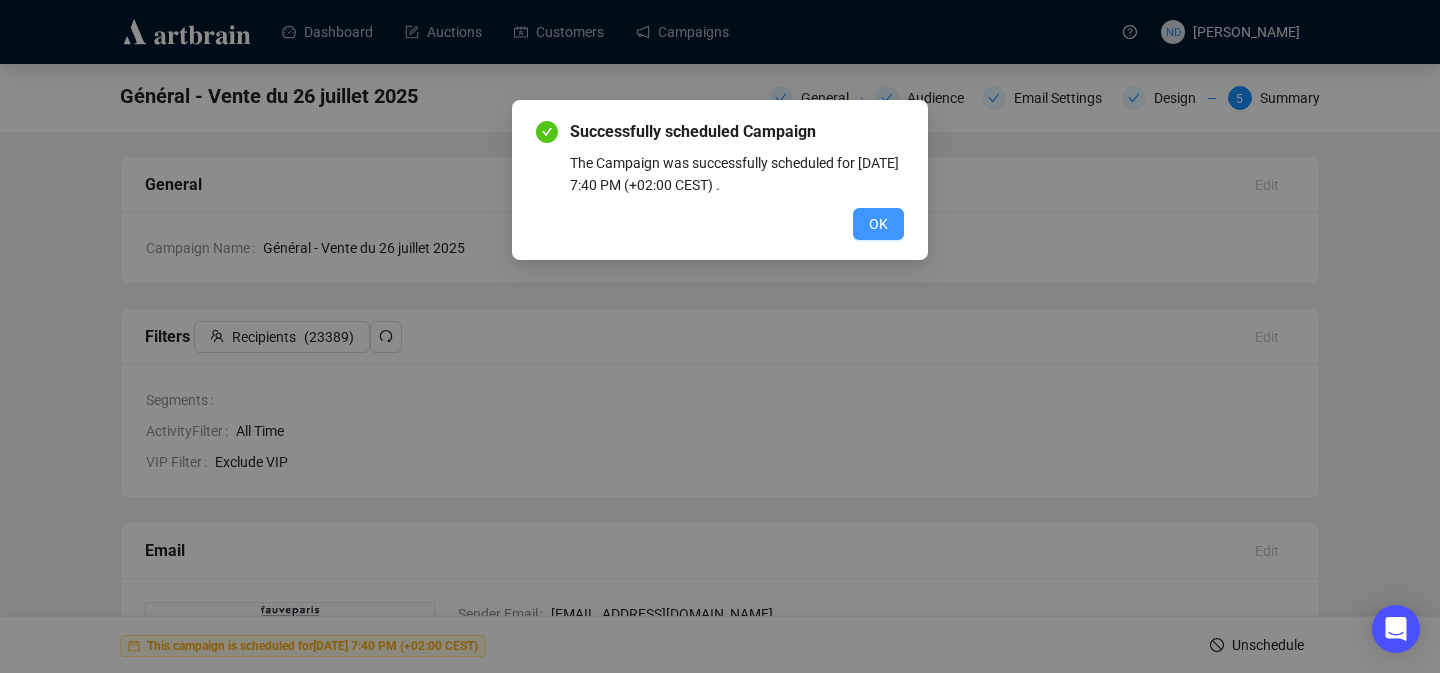 click on "OK" at bounding box center [878, 224] 